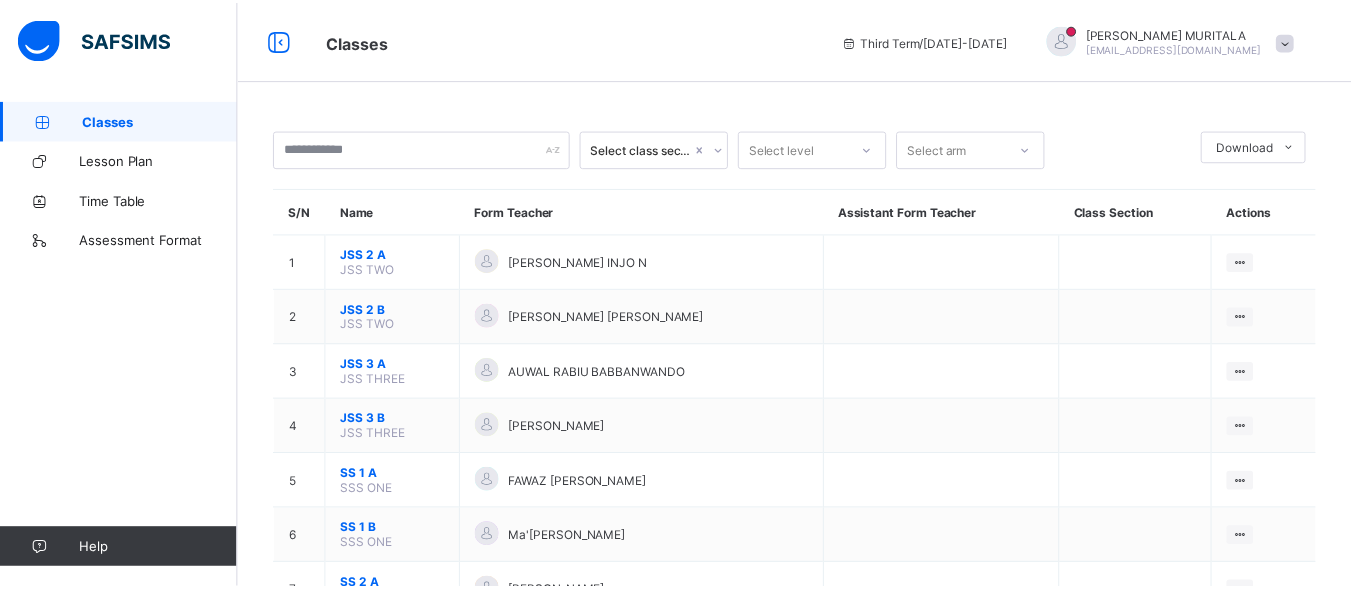 scroll, scrollTop: 0, scrollLeft: 0, axis: both 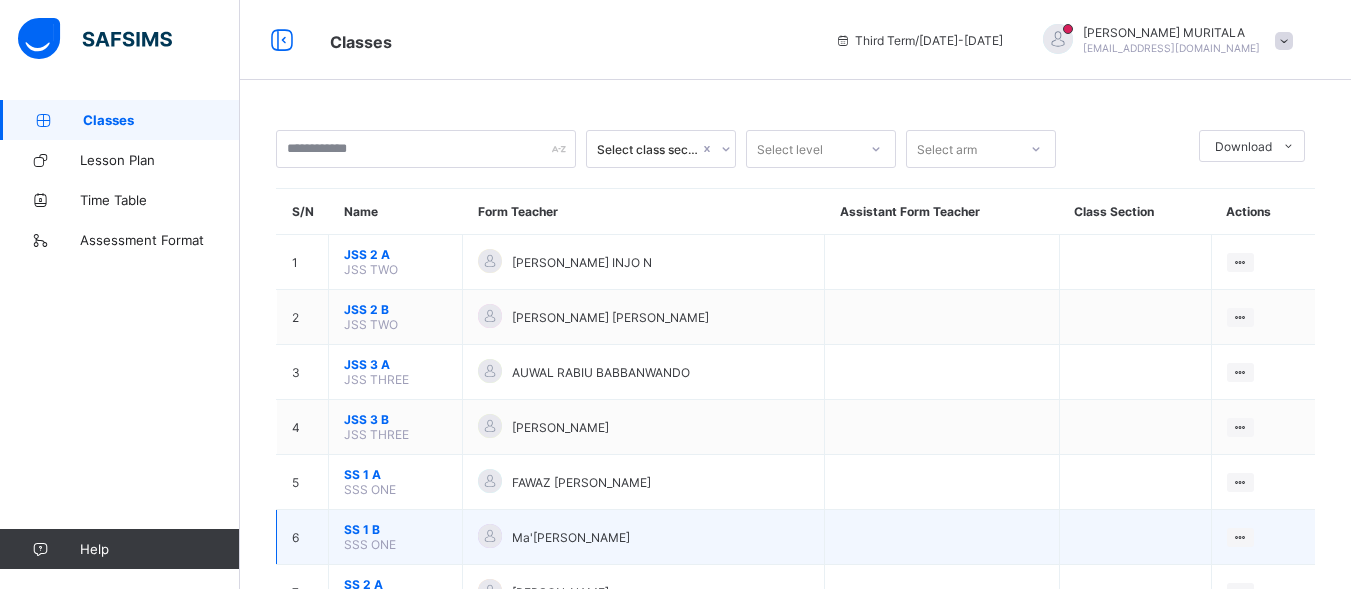 click on "SS 1   B" at bounding box center (395, 529) 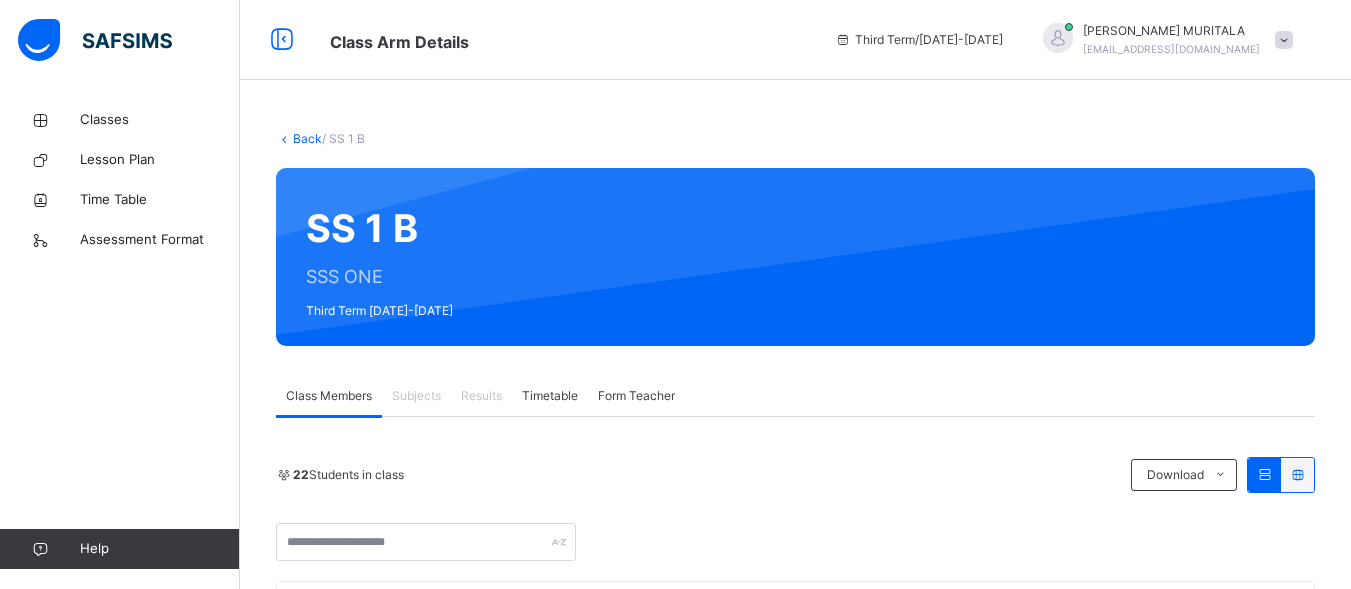 click on "Subjects" at bounding box center (416, 396) 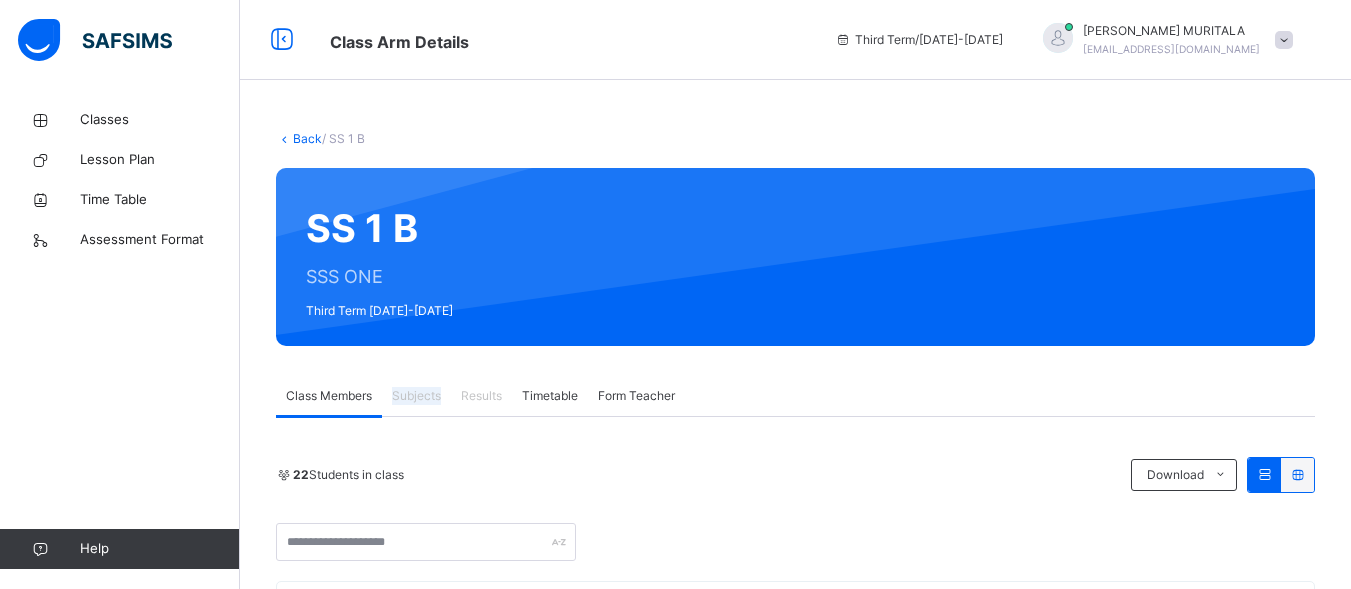 click on "Subjects" at bounding box center [416, 396] 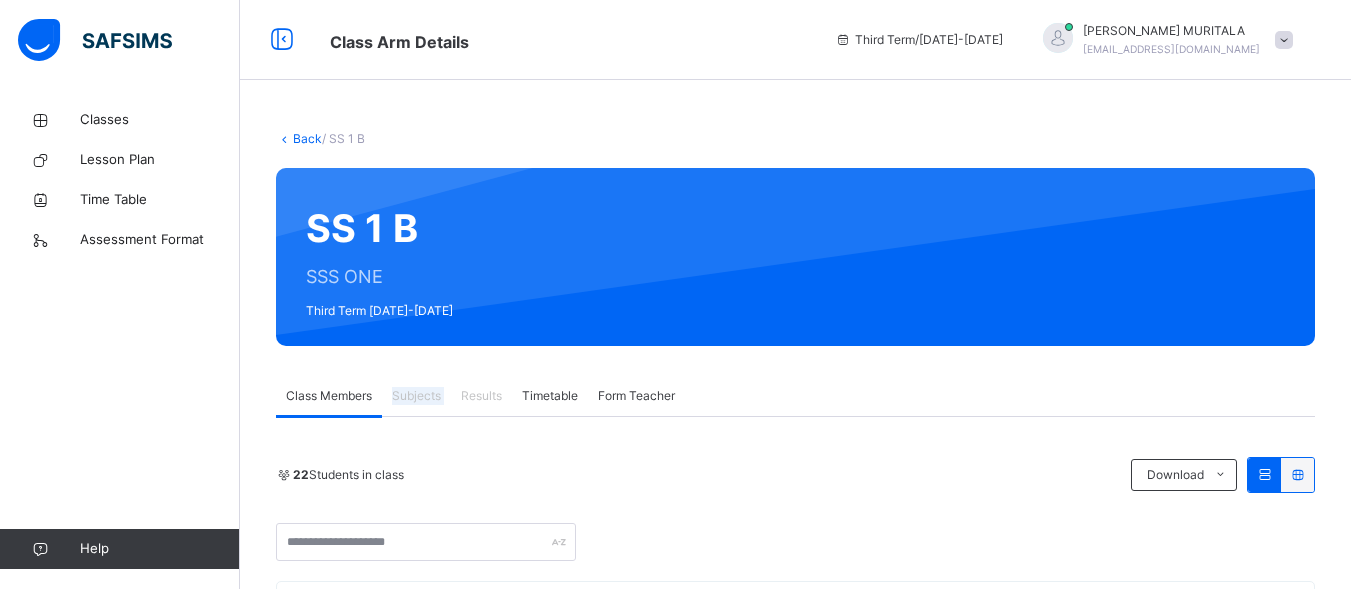 click on "Subjects" at bounding box center (416, 396) 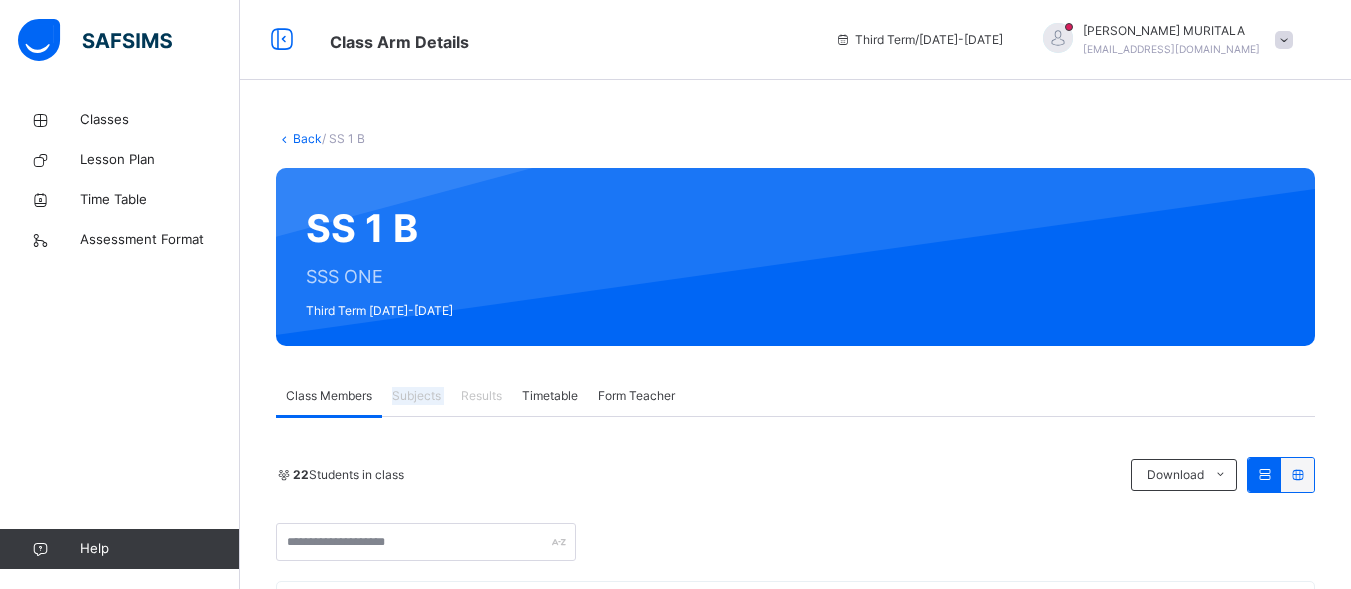 click on "Subjects" at bounding box center (416, 396) 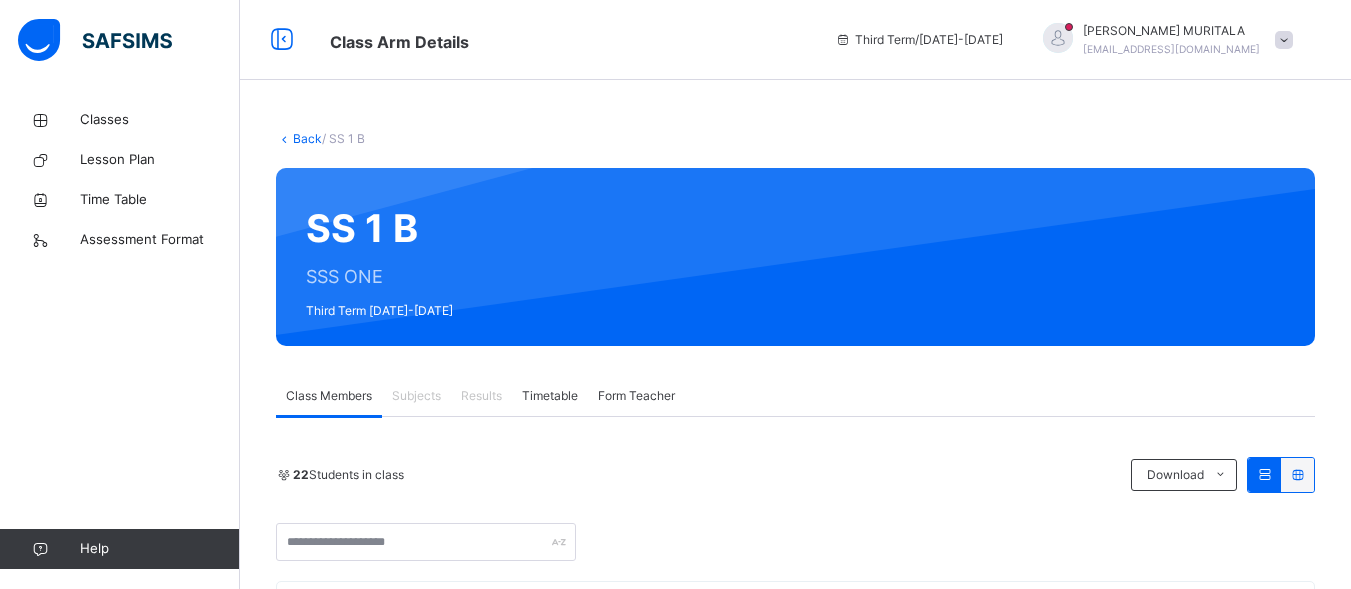 click on "Subjects" at bounding box center [416, 396] 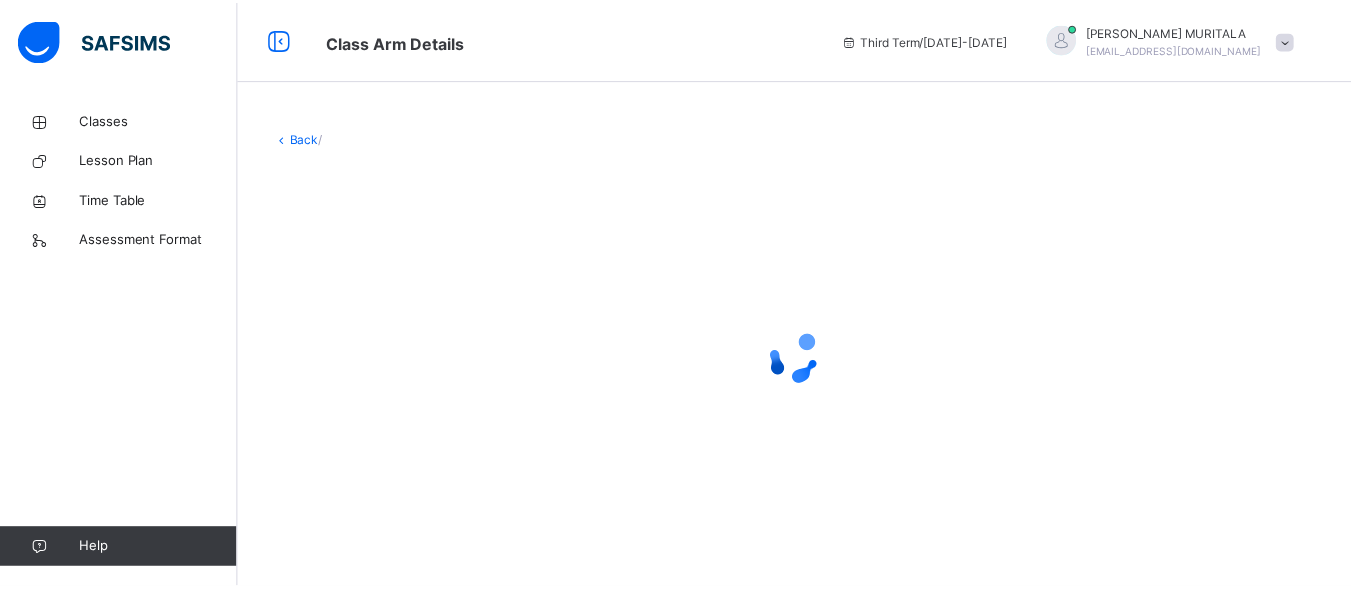 scroll, scrollTop: 0, scrollLeft: 0, axis: both 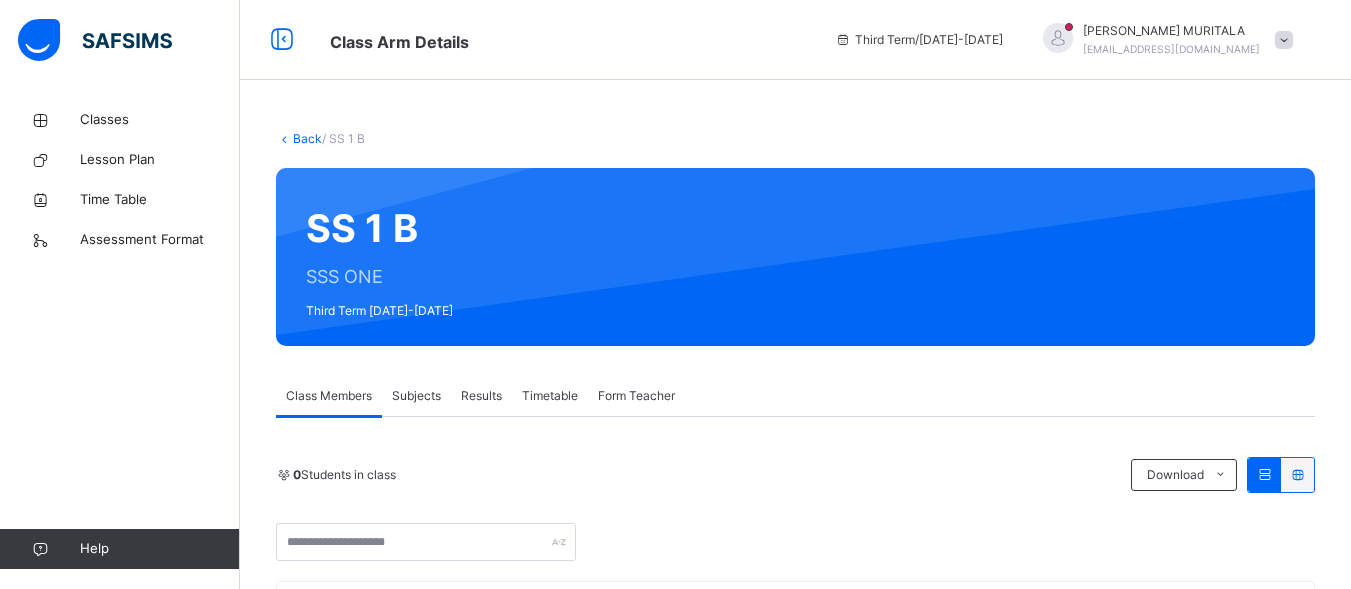 click on "Subjects" at bounding box center [416, 396] 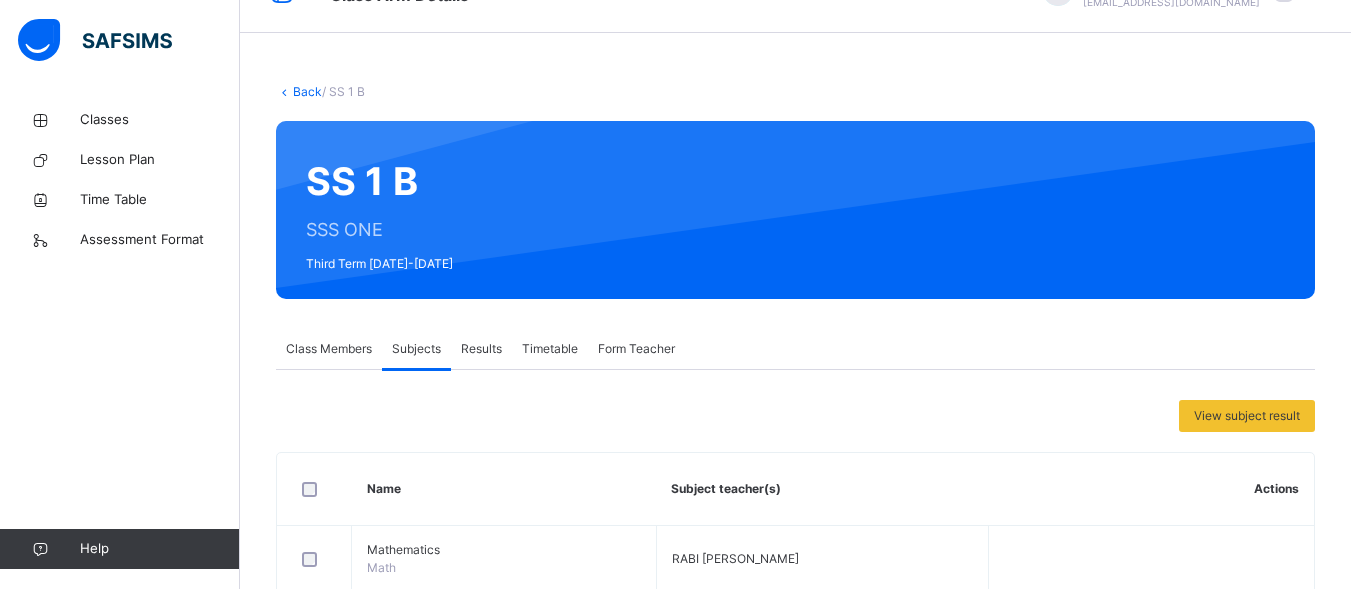 scroll, scrollTop: 0, scrollLeft: 0, axis: both 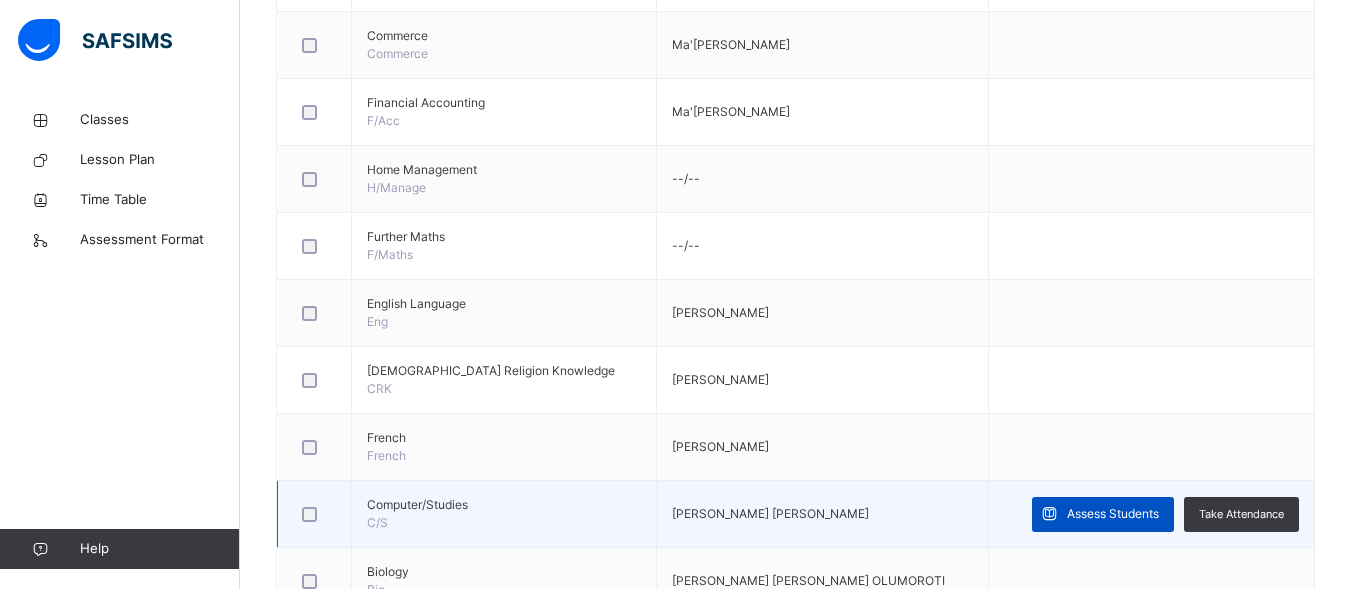click at bounding box center (1049, 514) 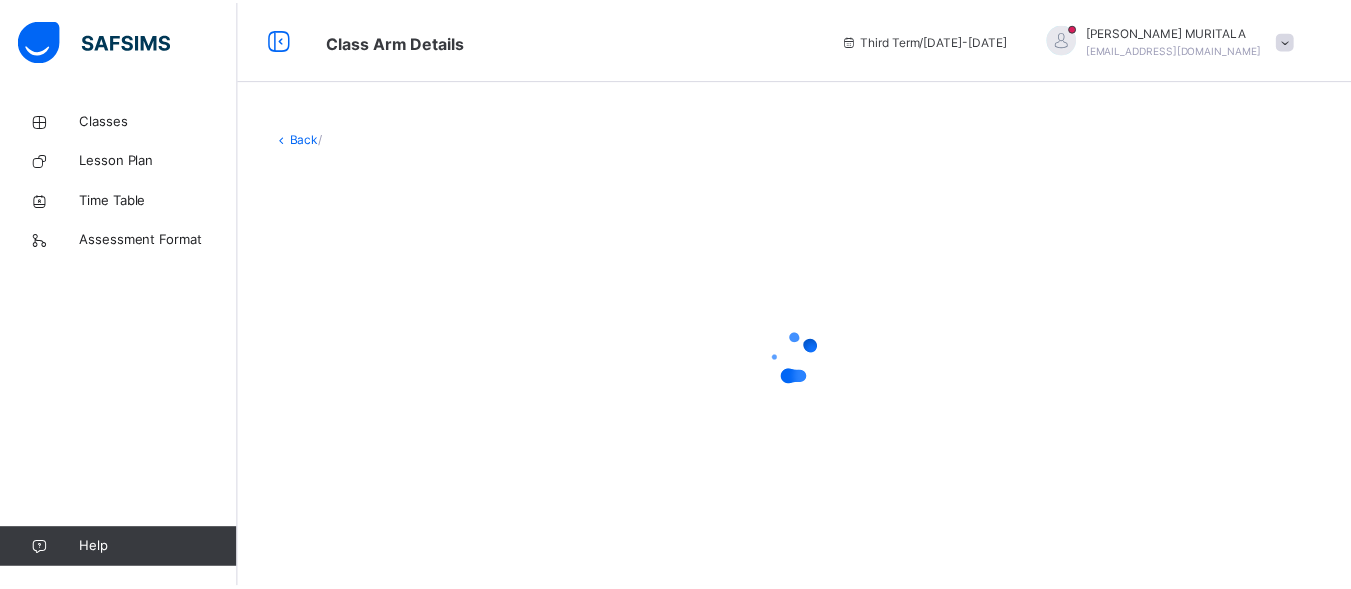 scroll, scrollTop: 0, scrollLeft: 0, axis: both 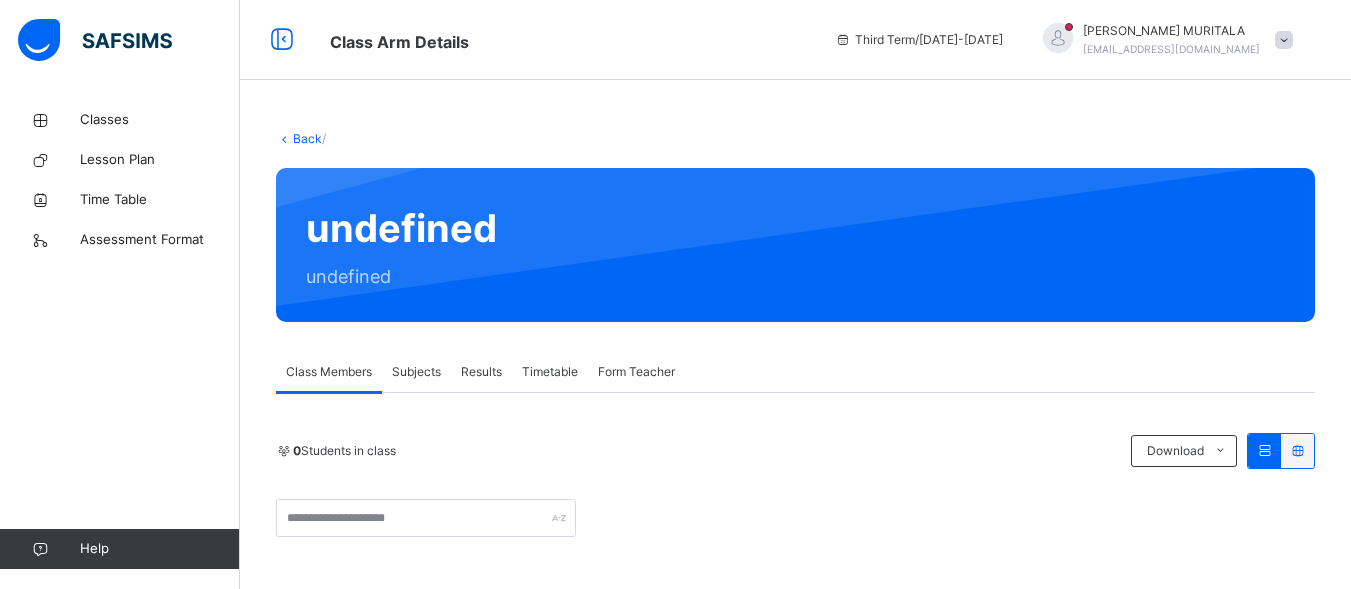 click on "Subjects" at bounding box center [416, 372] 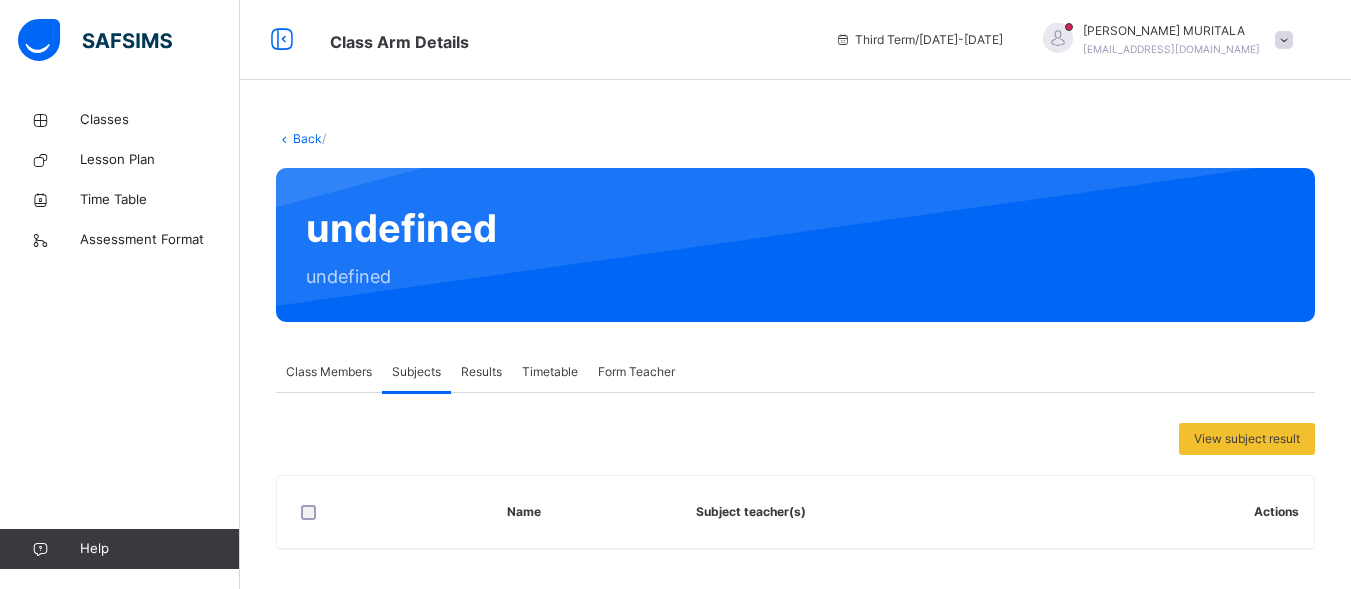click on "Subjects" at bounding box center [416, 372] 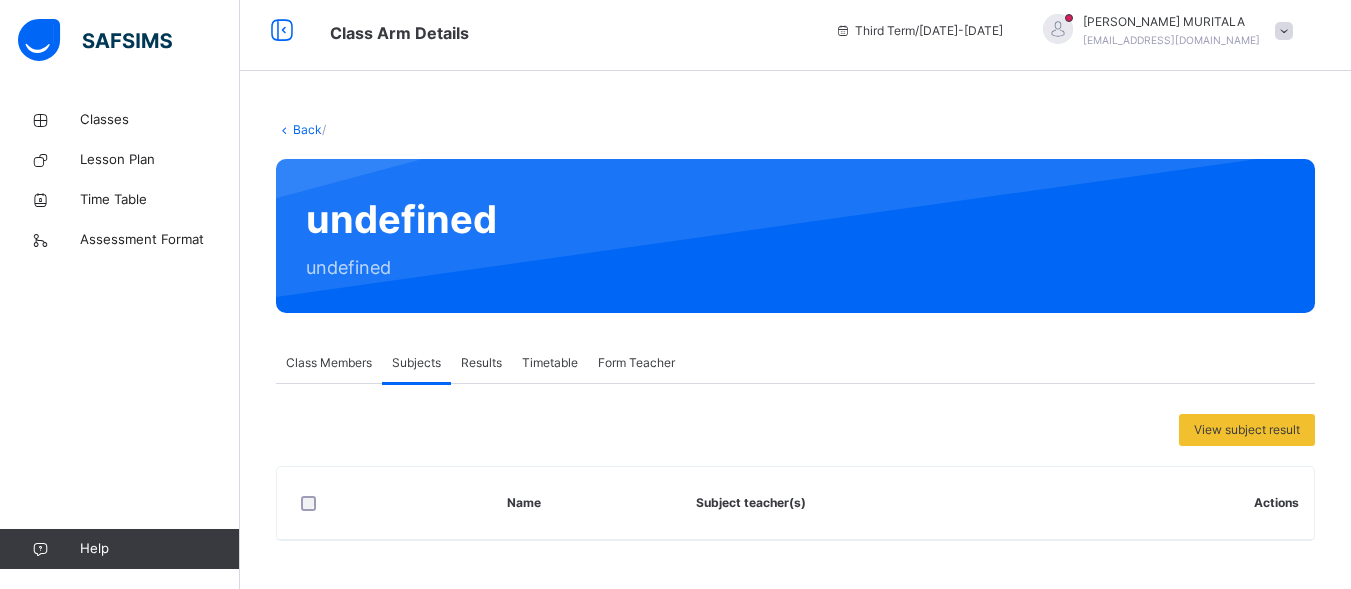 scroll, scrollTop: 8, scrollLeft: 0, axis: vertical 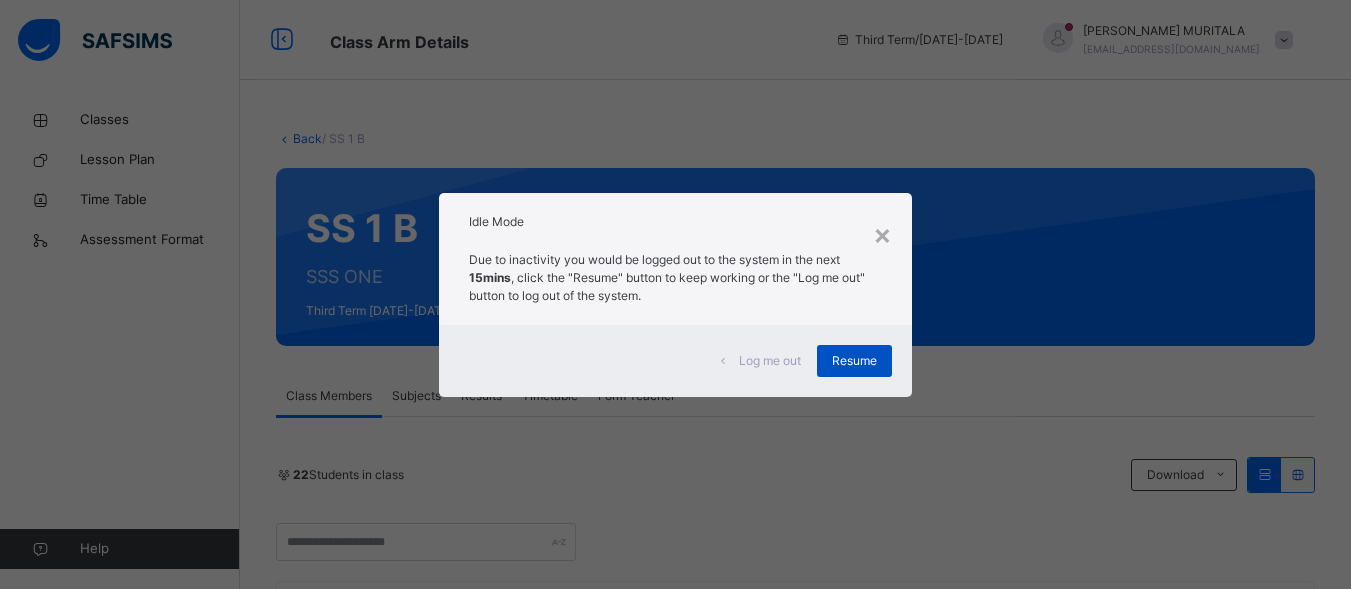 click on "Resume" at bounding box center [854, 361] 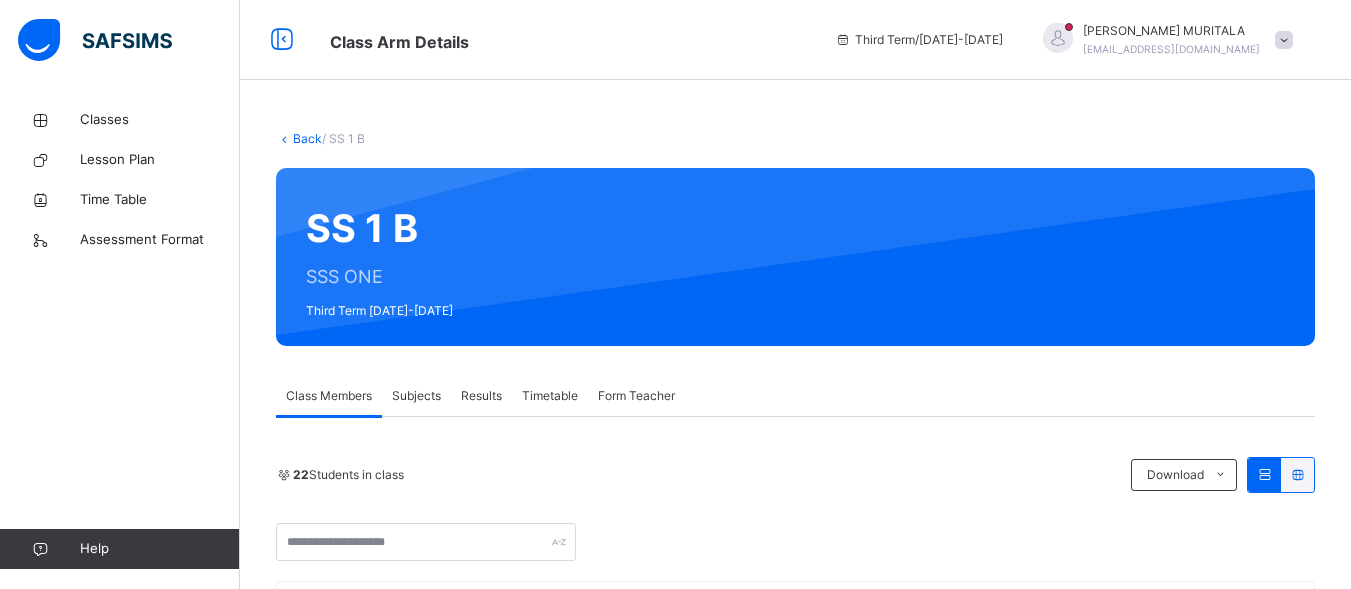 click on "Subjects" at bounding box center [416, 396] 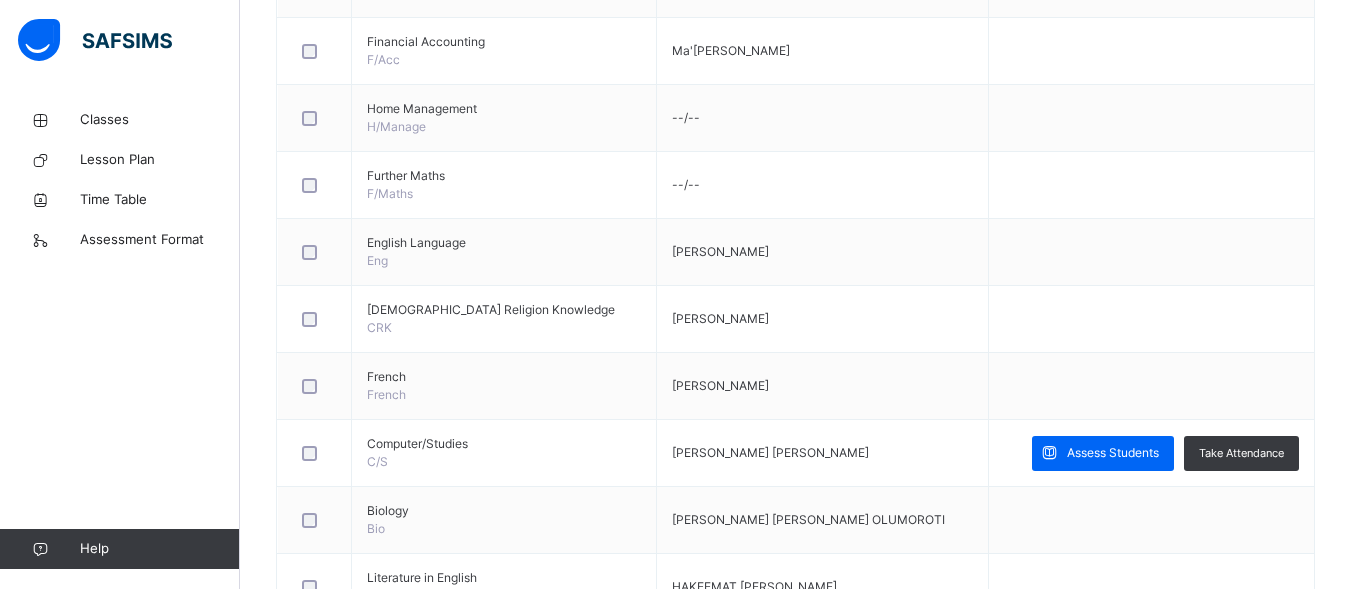 scroll, scrollTop: 1509, scrollLeft: 0, axis: vertical 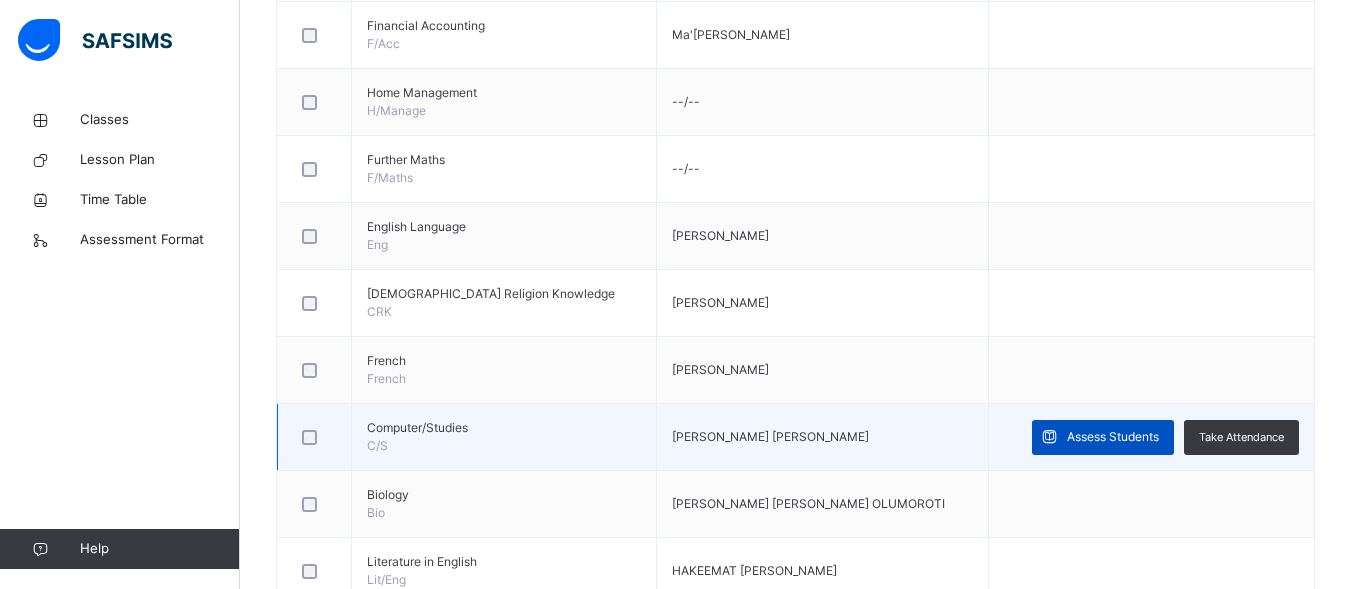 click on "Assess Students" at bounding box center (1113, 437) 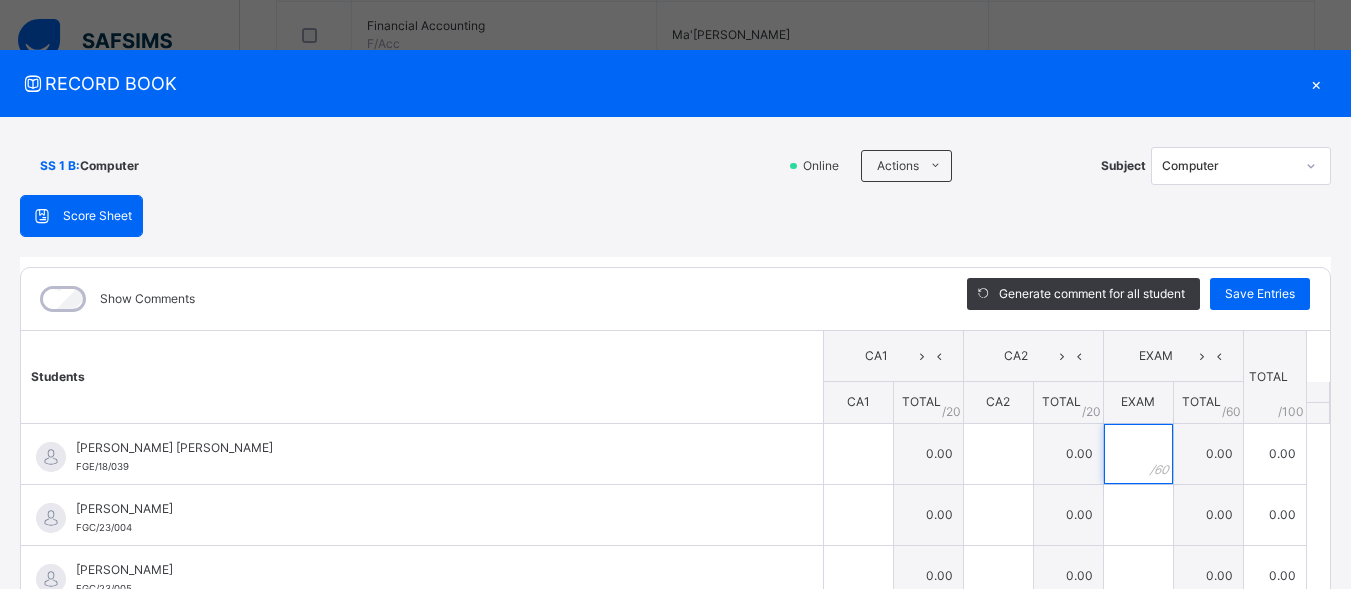 click at bounding box center [1138, 454] 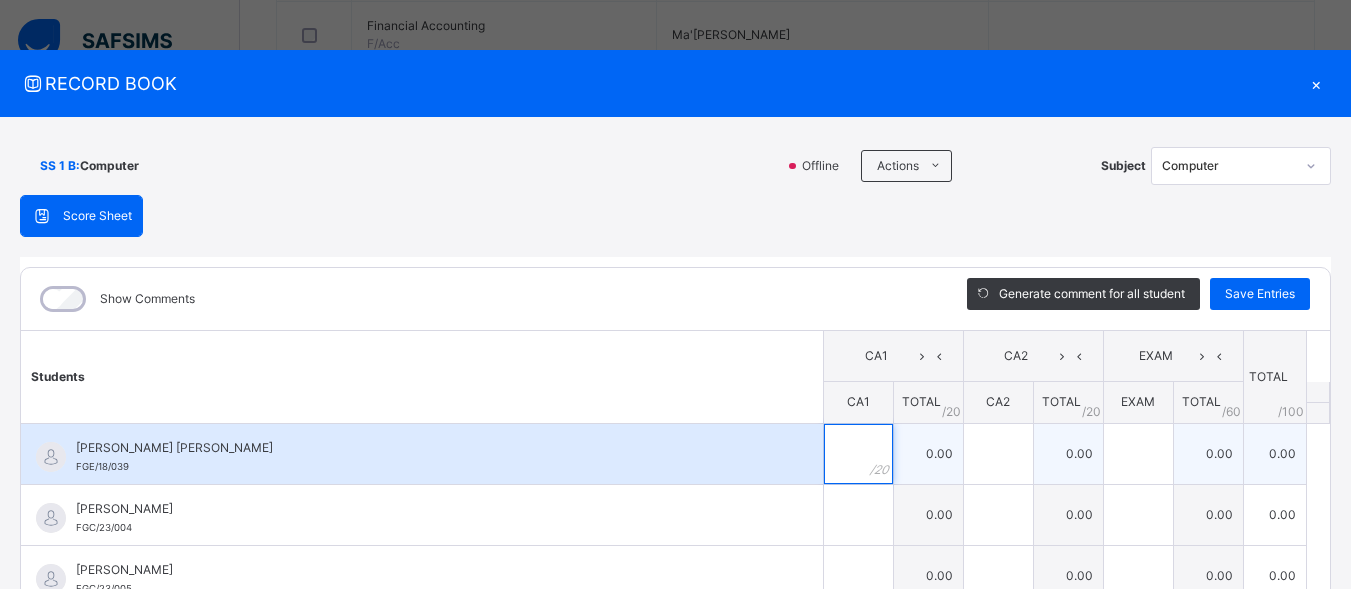 click at bounding box center (858, 454) 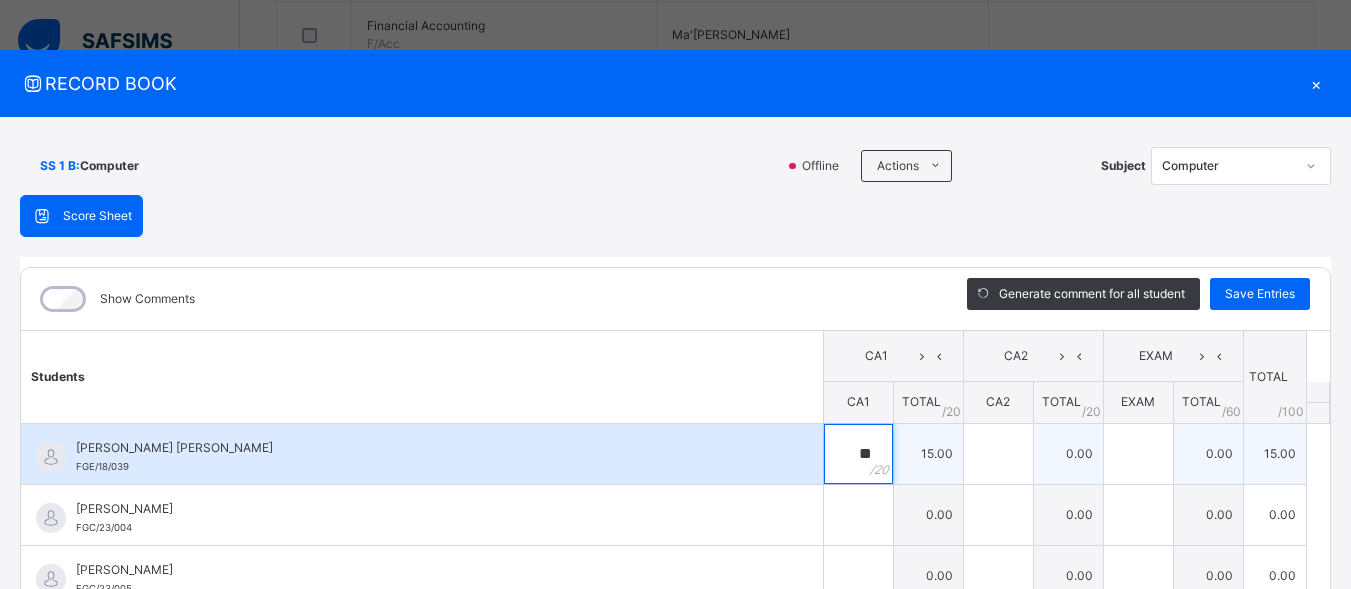 type on "**" 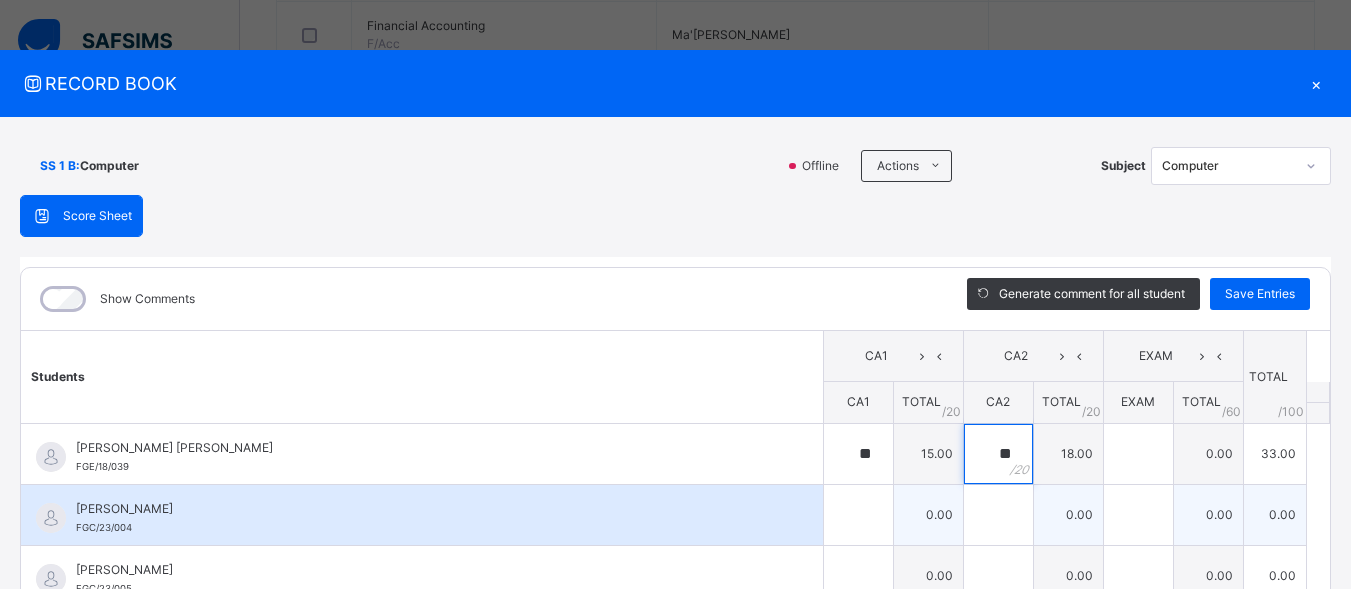 type on "**" 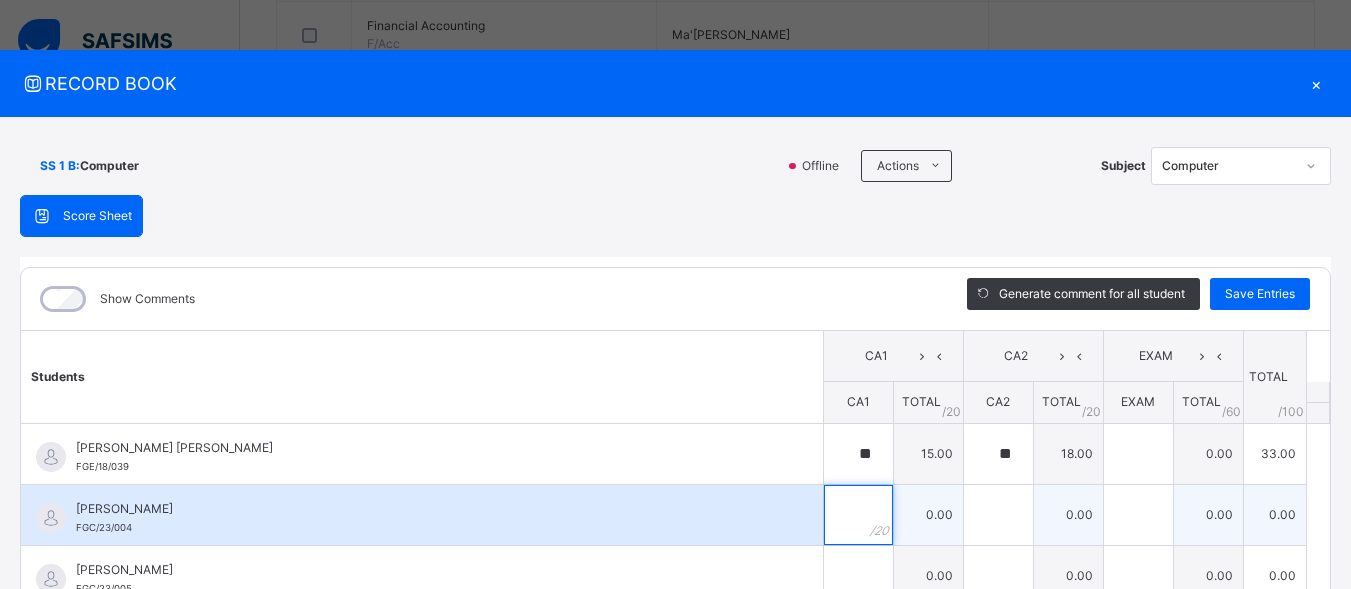 click at bounding box center [858, 515] 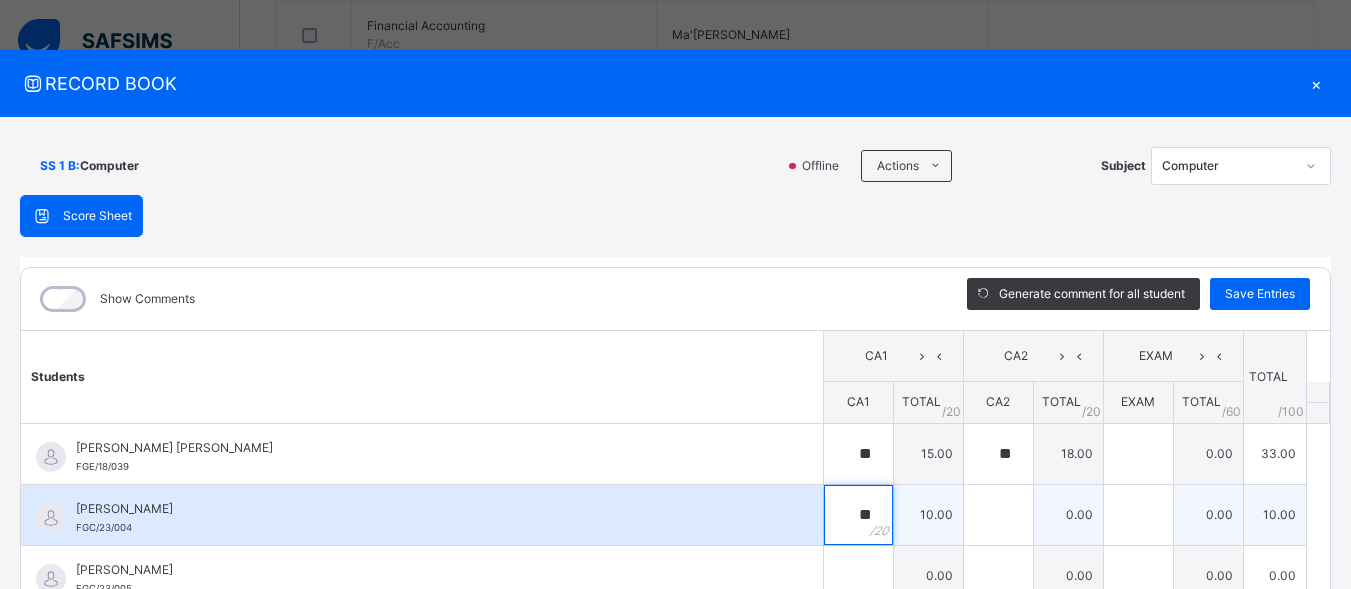 type on "**" 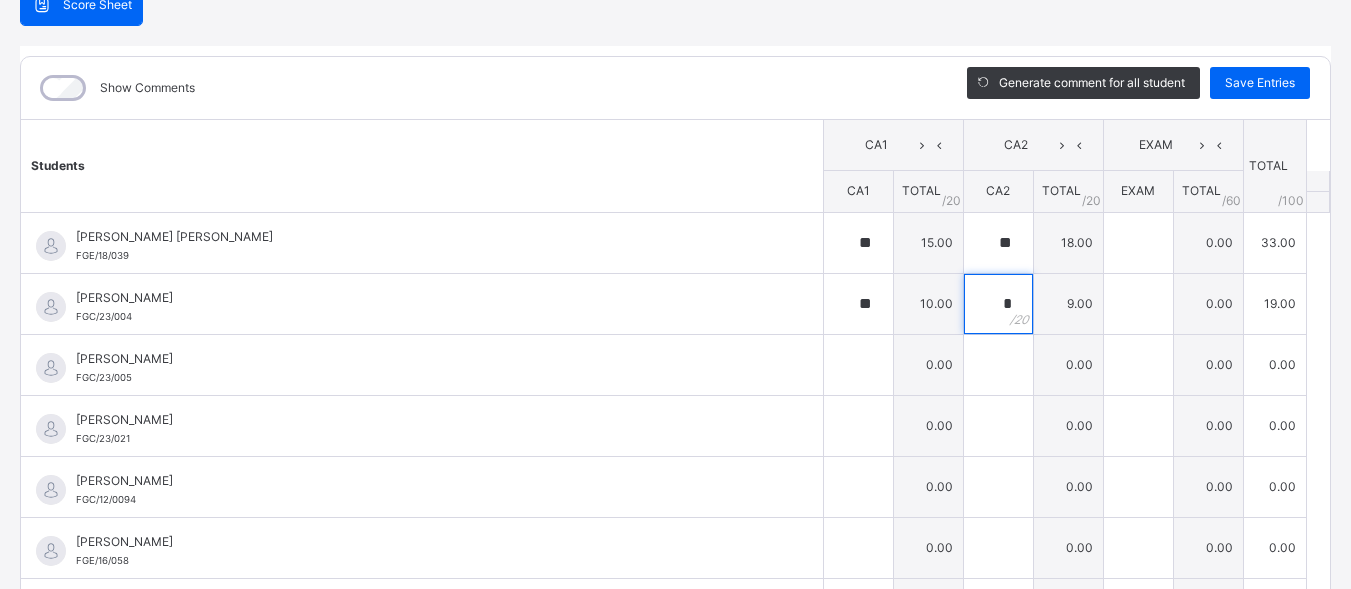scroll, scrollTop: 234, scrollLeft: 0, axis: vertical 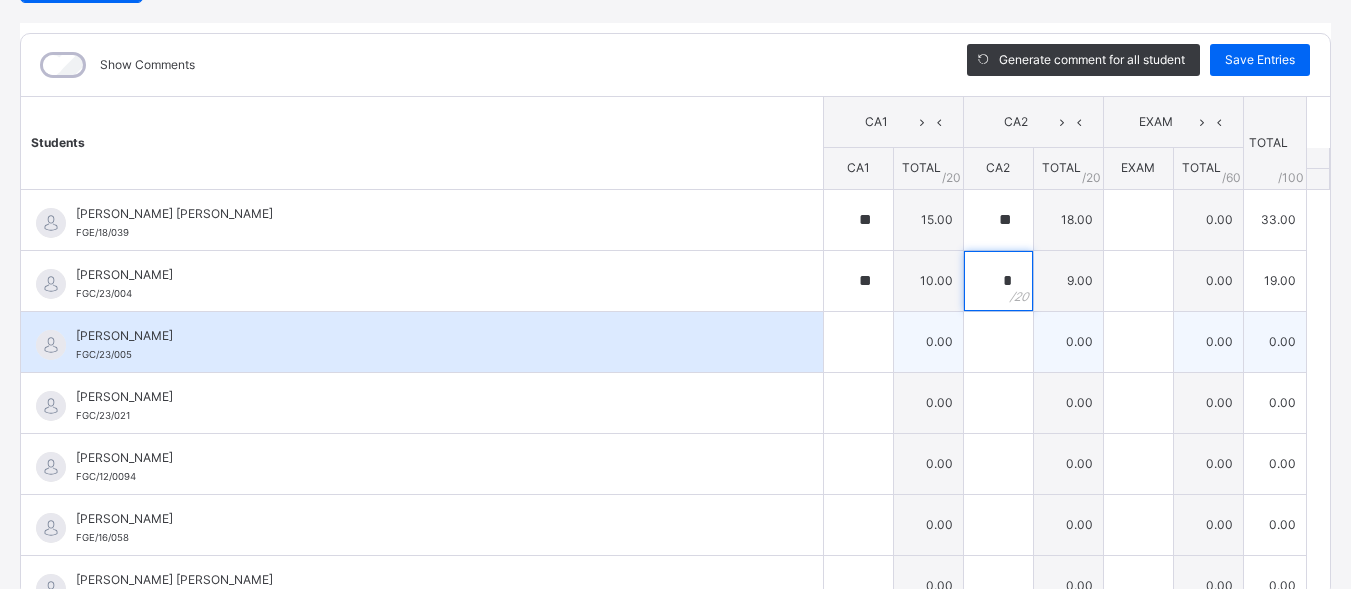 type on "*" 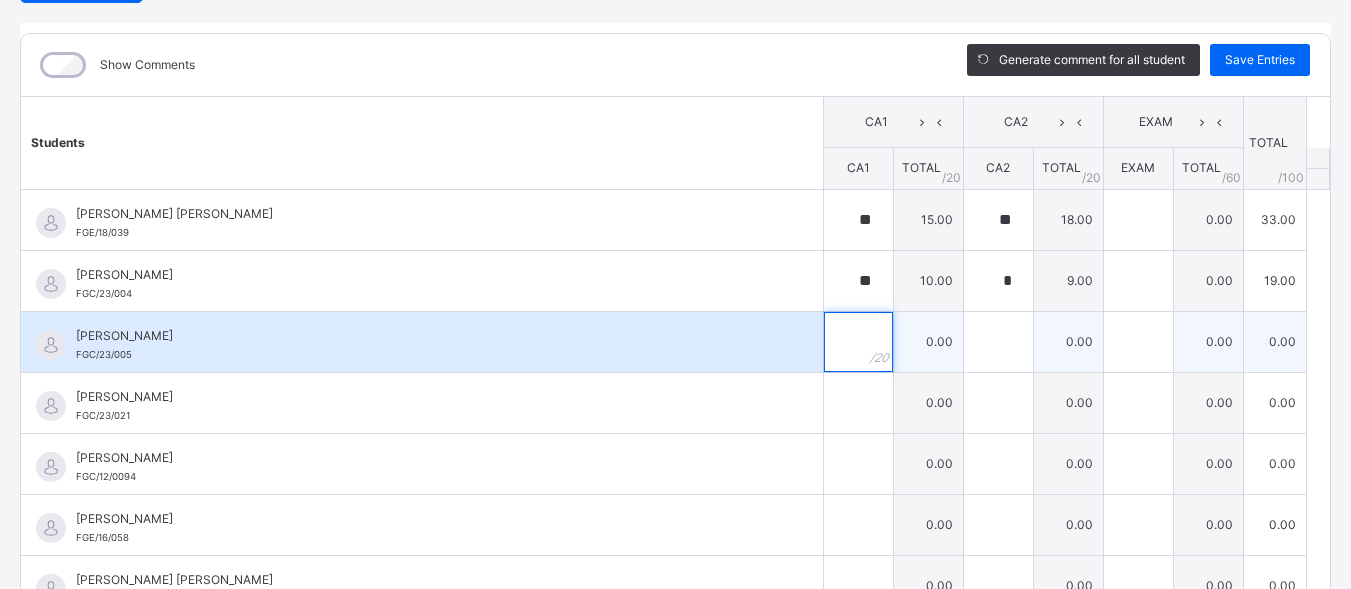click at bounding box center [858, 342] 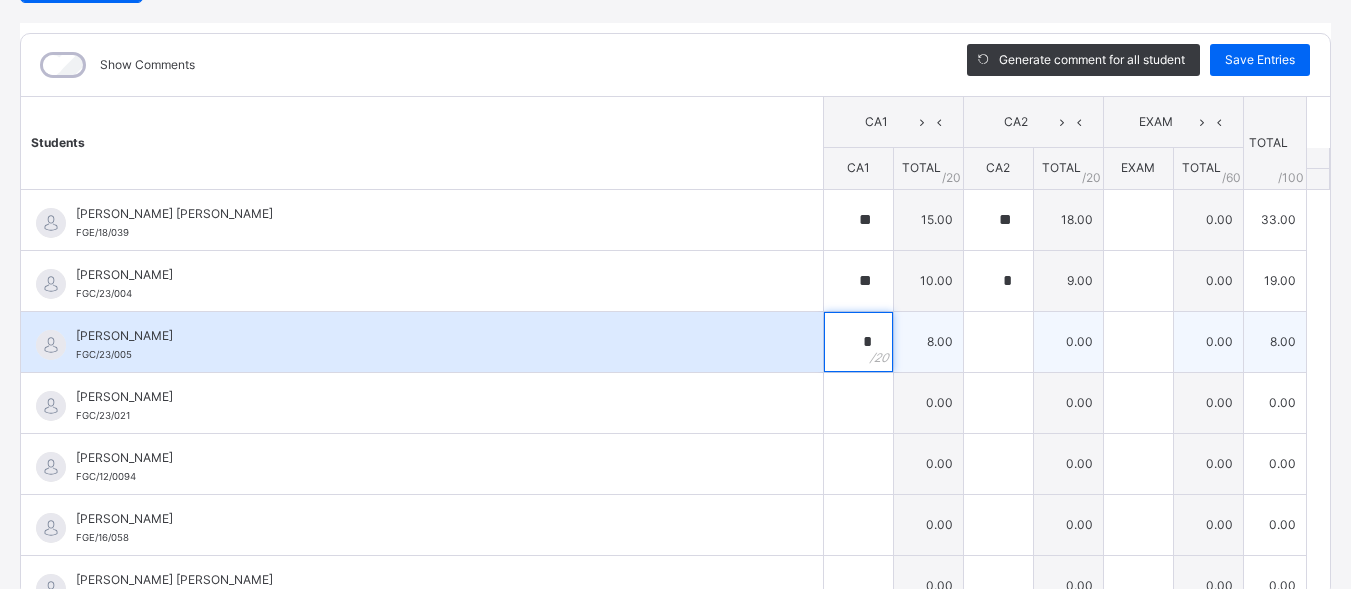 type on "*" 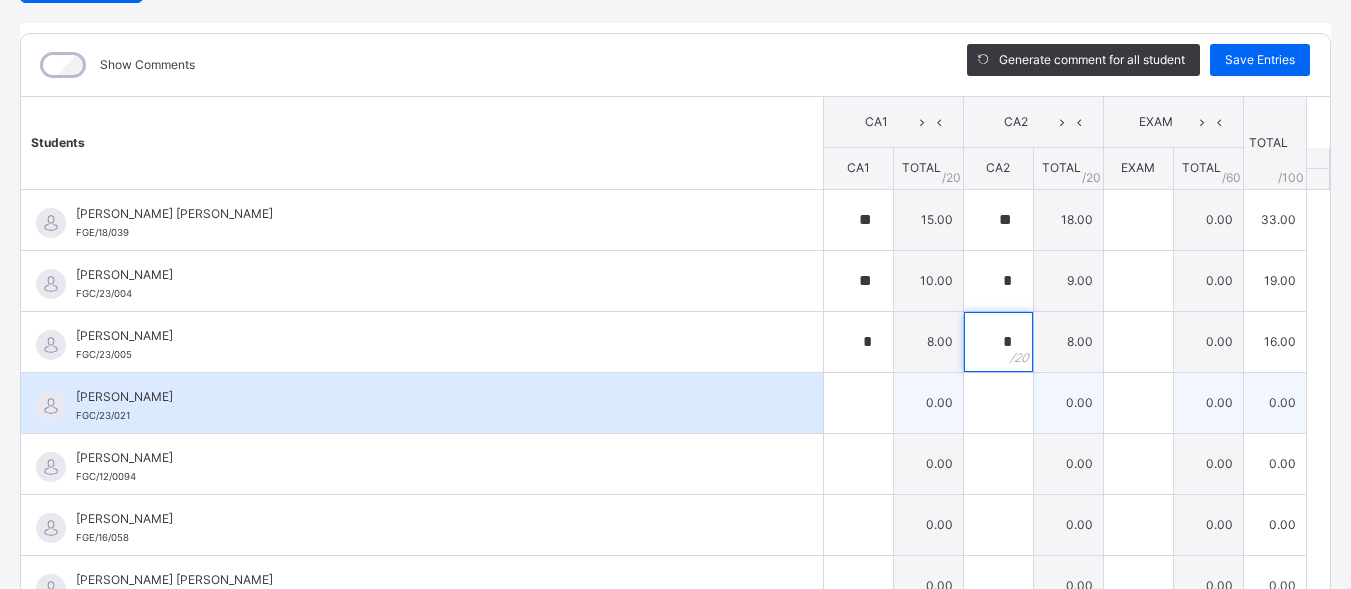 type on "*" 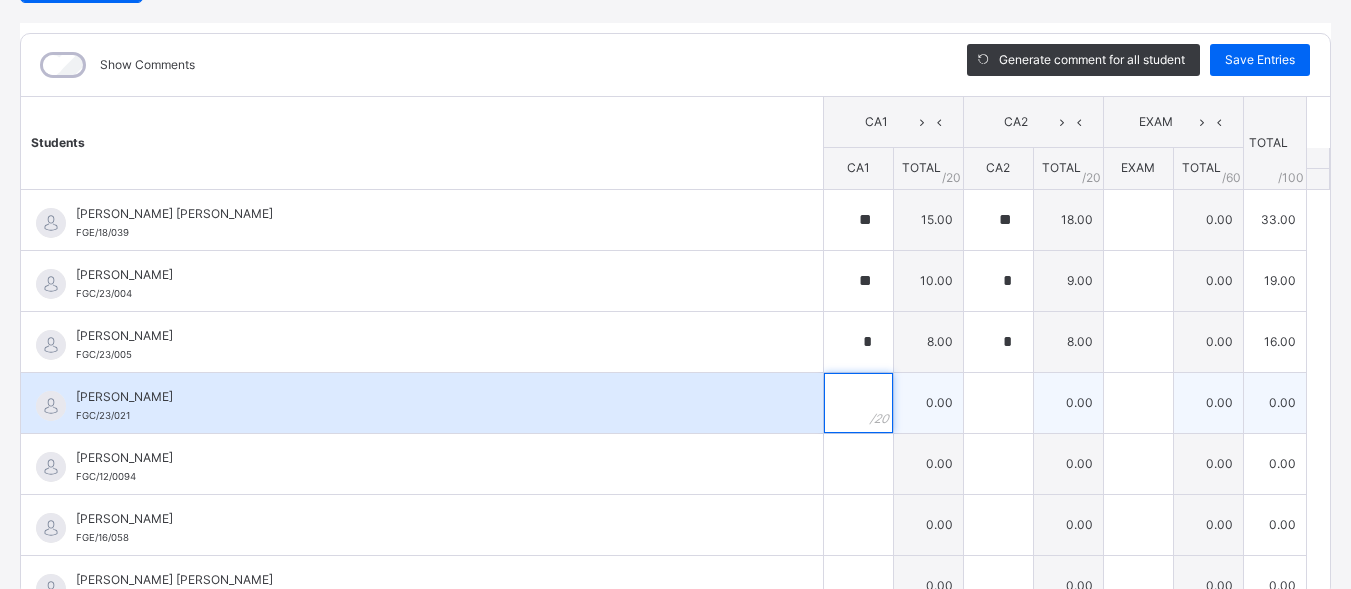 click at bounding box center [858, 403] 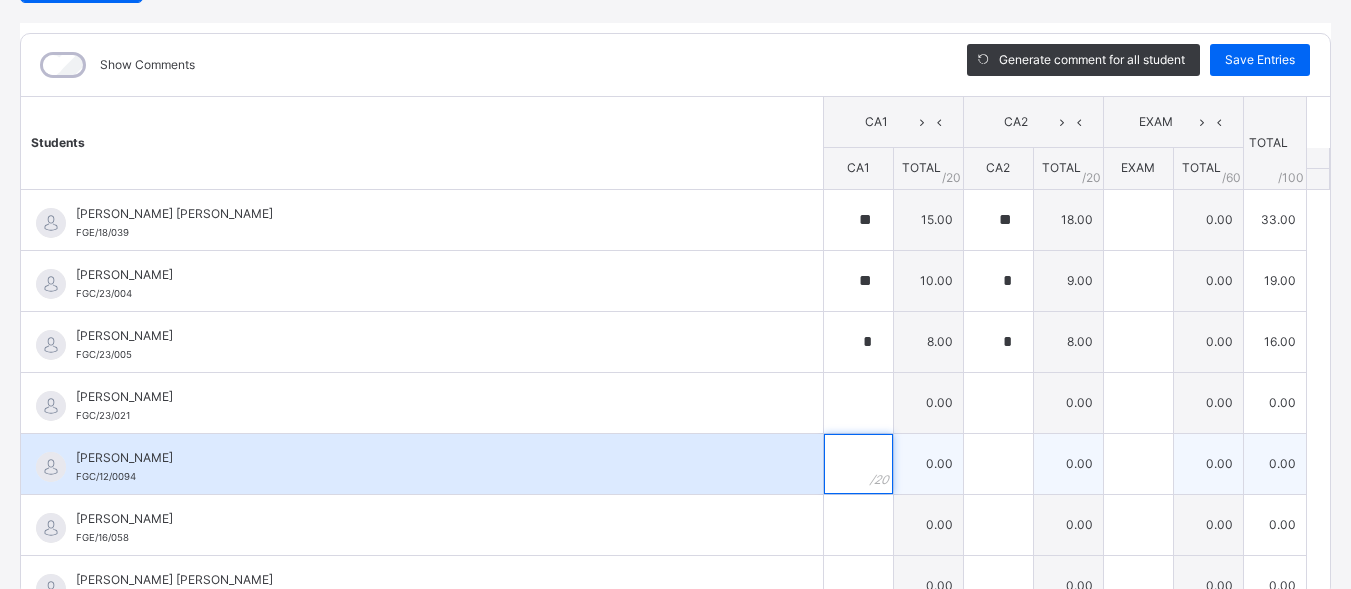 click at bounding box center (858, 464) 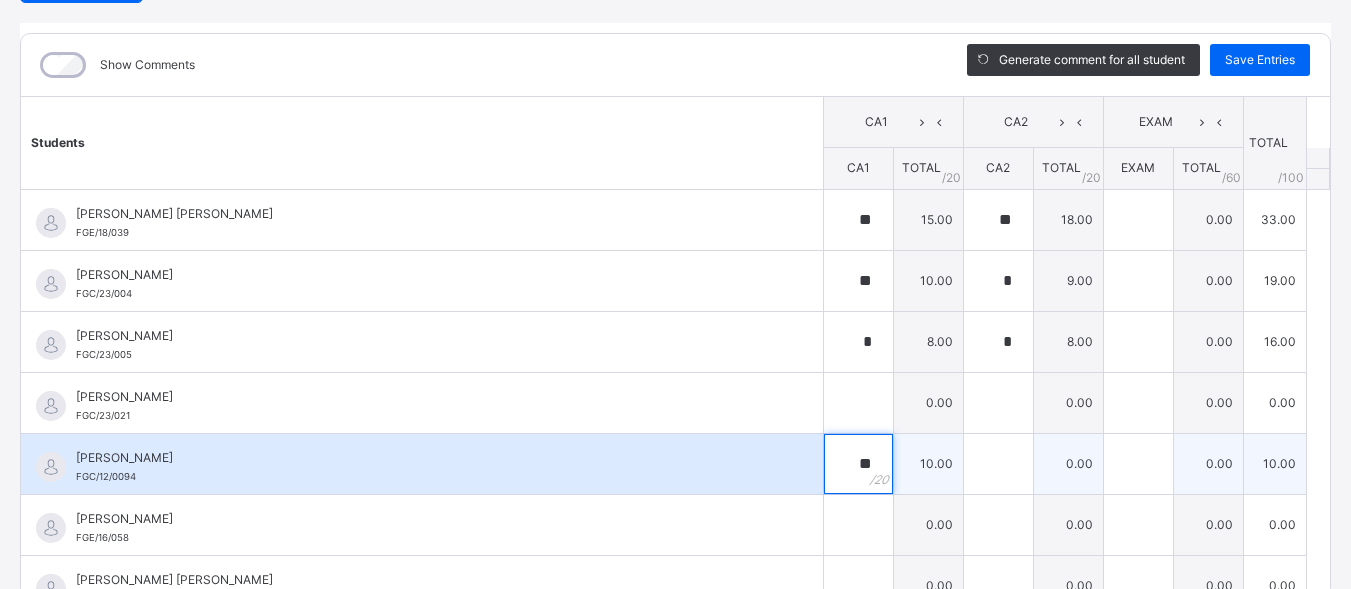 type on "**" 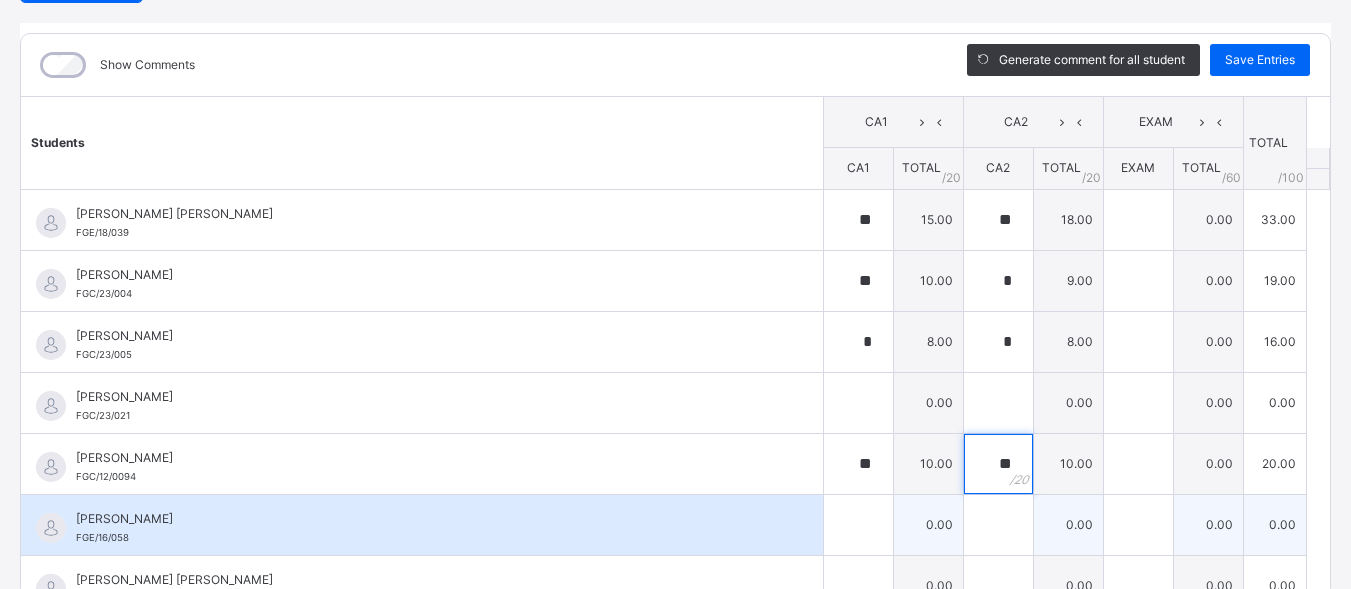 type on "**" 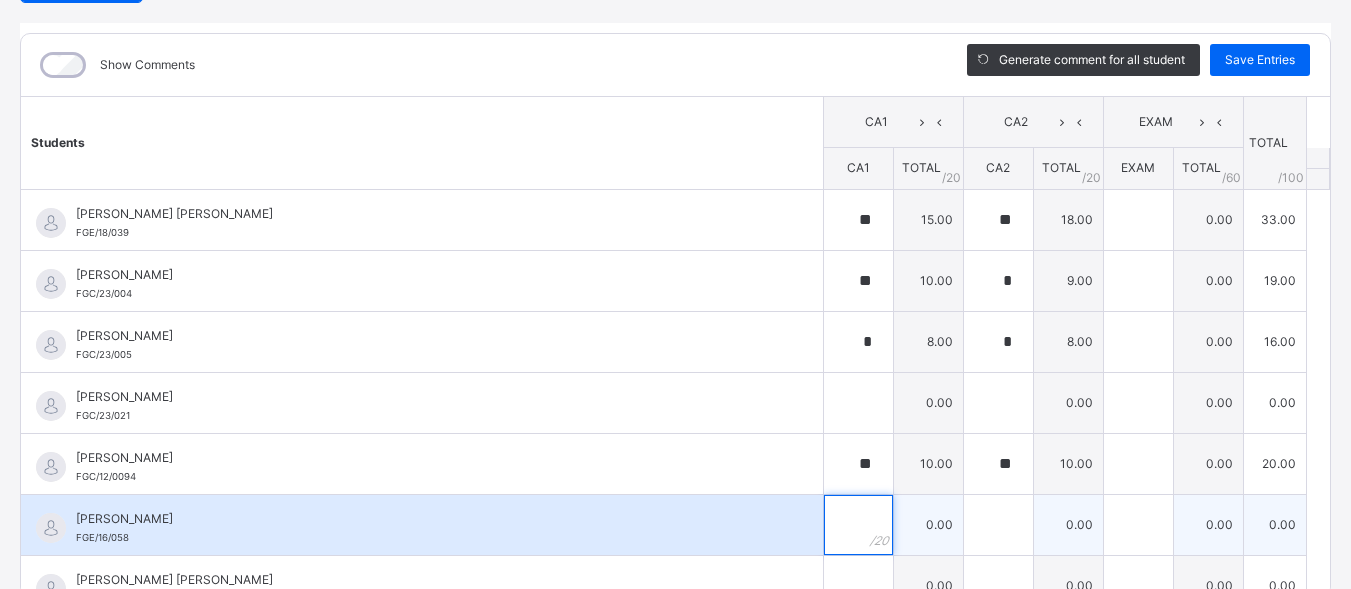 click at bounding box center (858, 525) 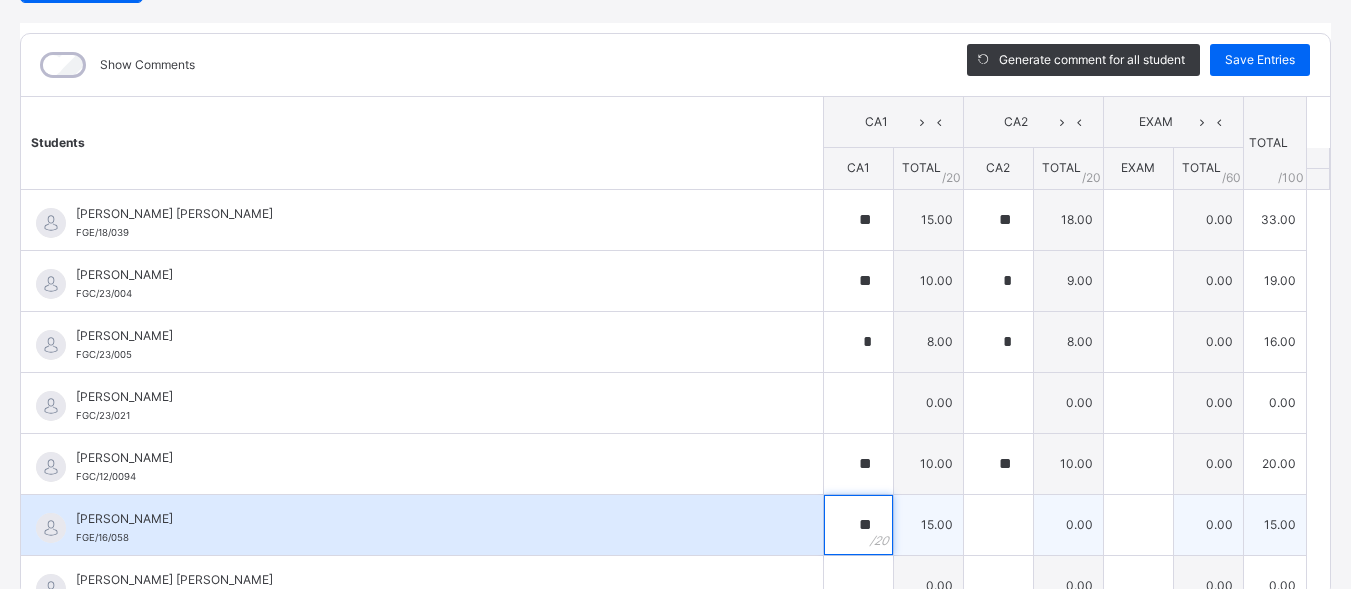 type on "**" 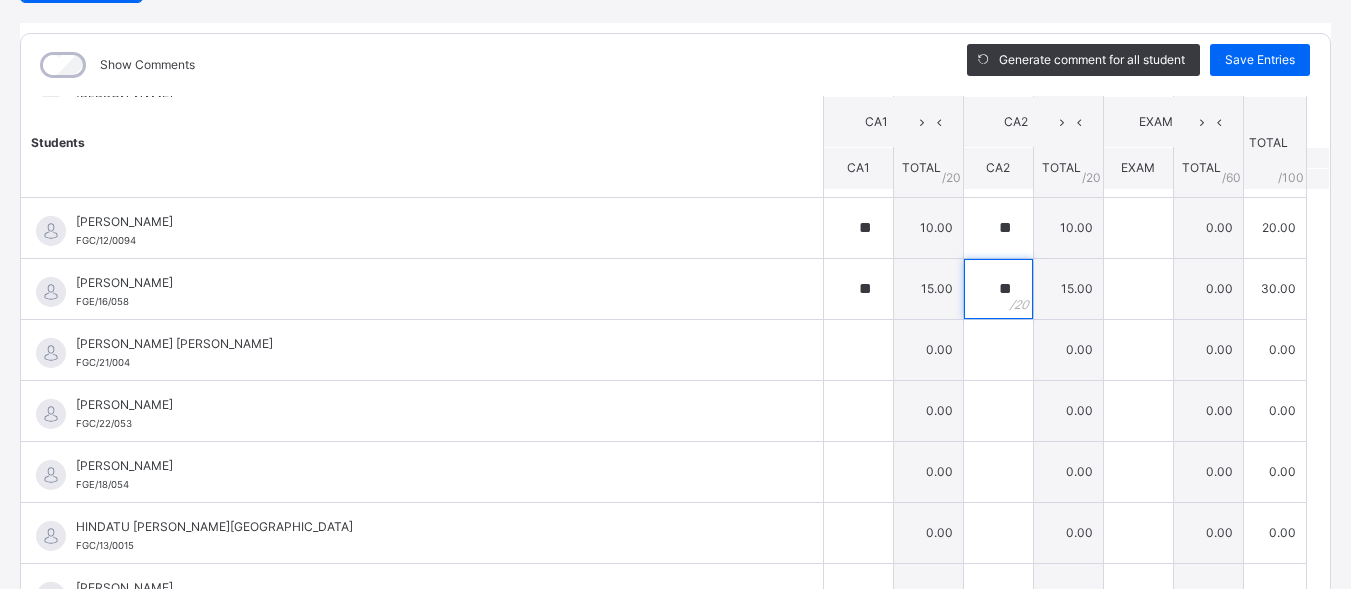 scroll, scrollTop: 239, scrollLeft: 0, axis: vertical 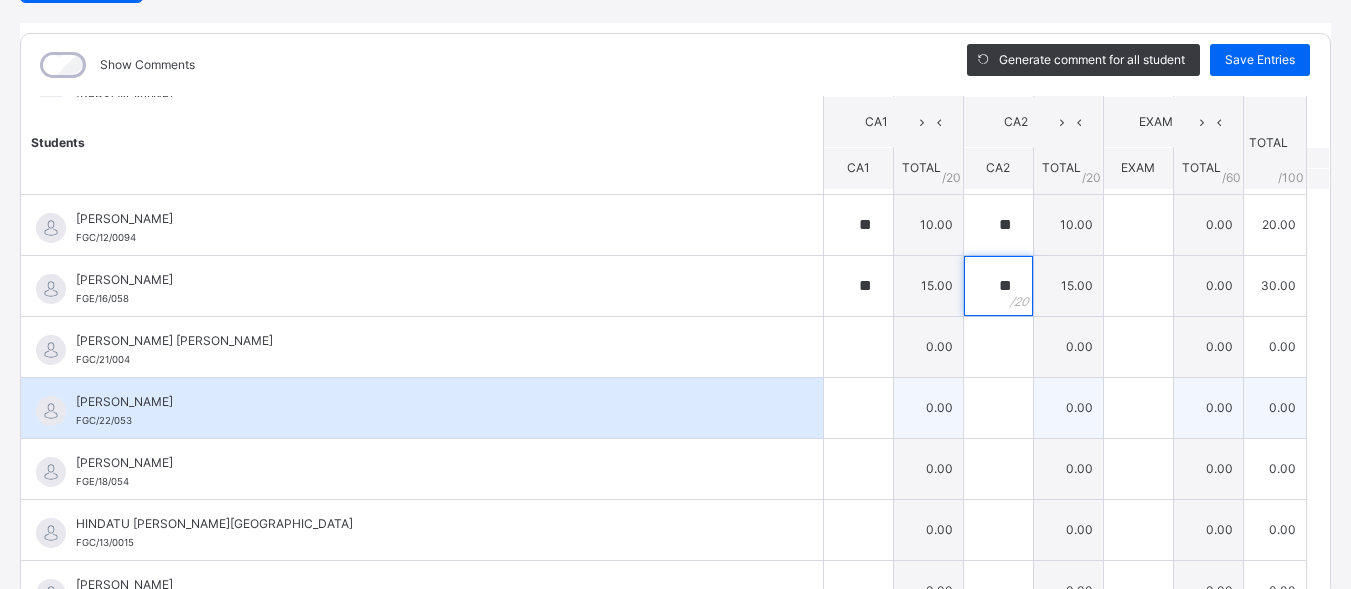 type on "**" 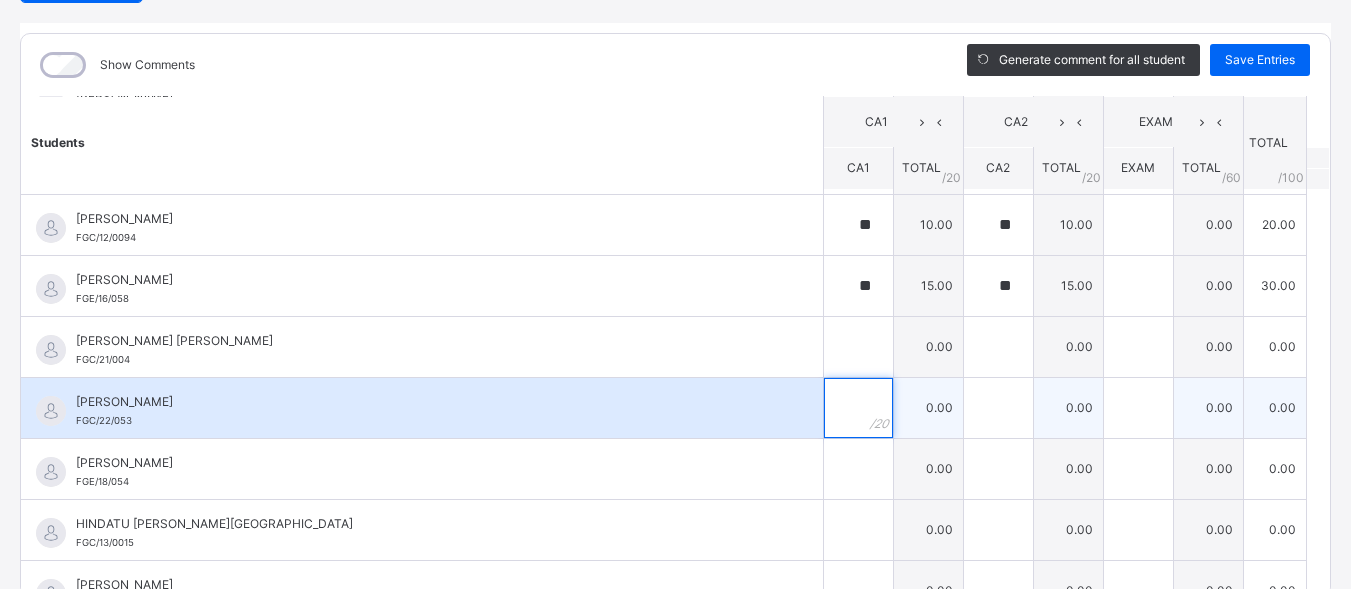 click at bounding box center (858, 408) 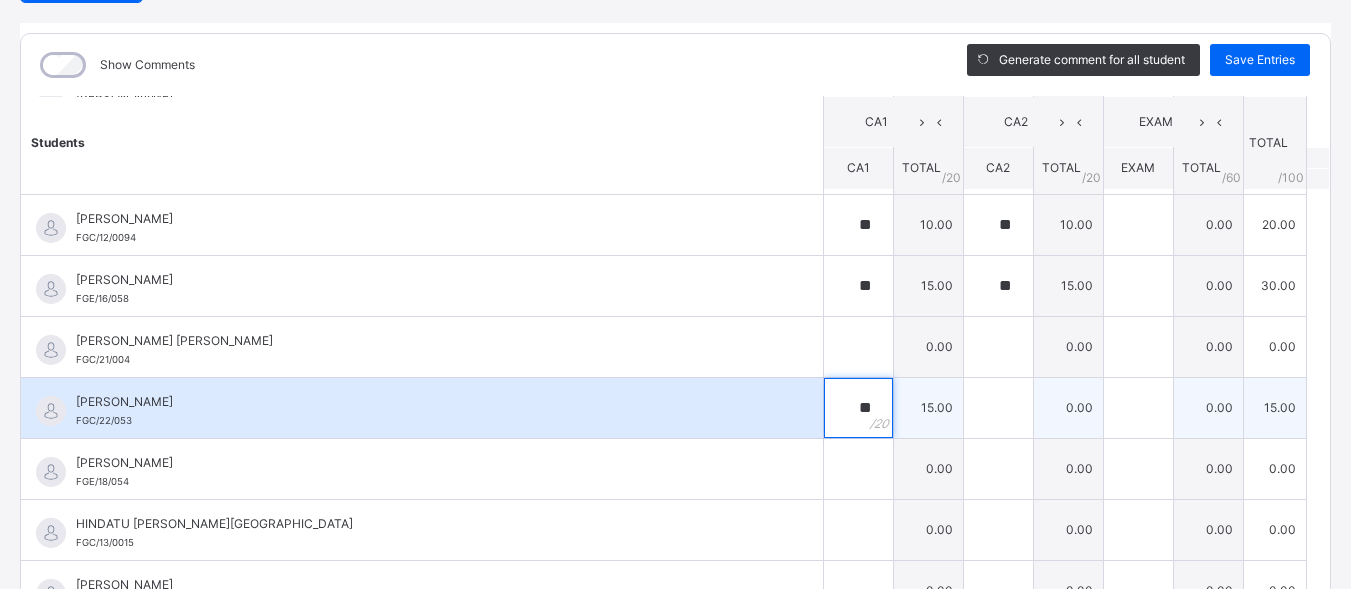 type on "**" 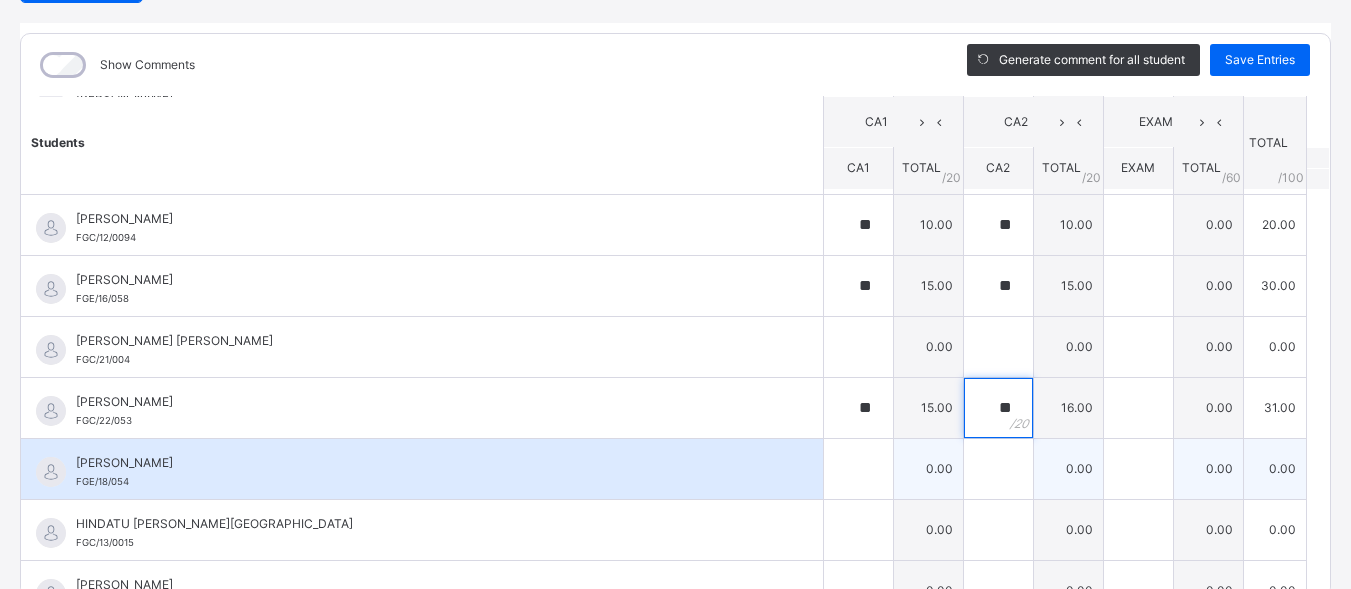 type on "**" 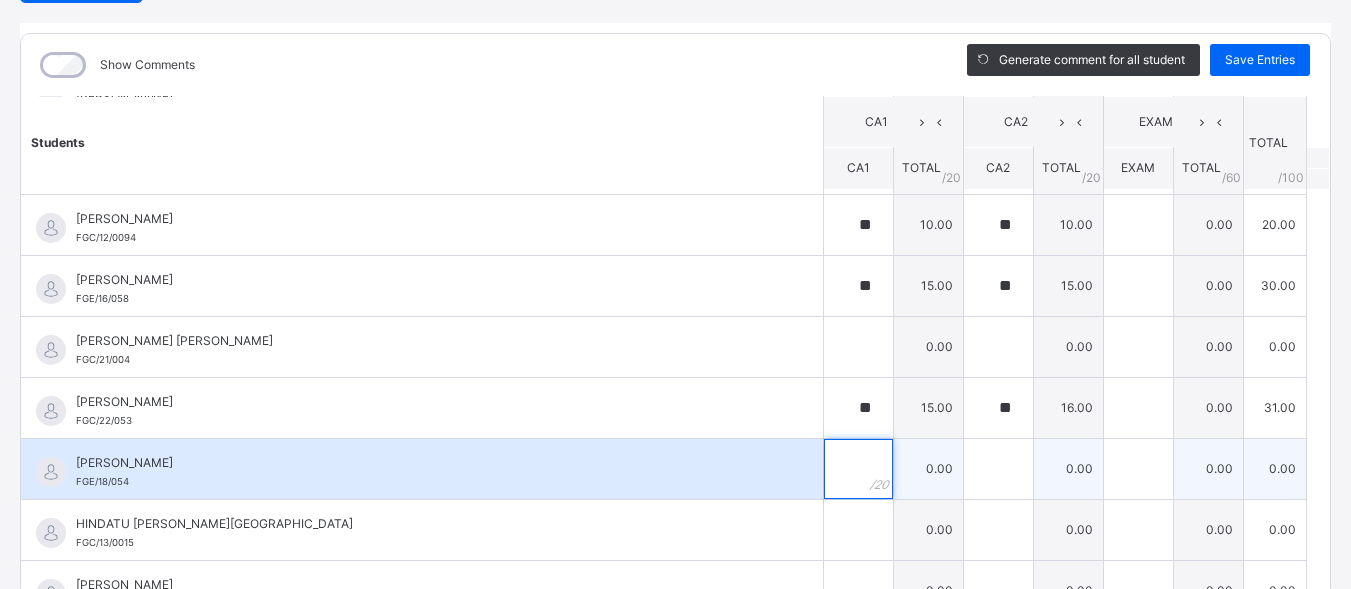 click at bounding box center (858, 469) 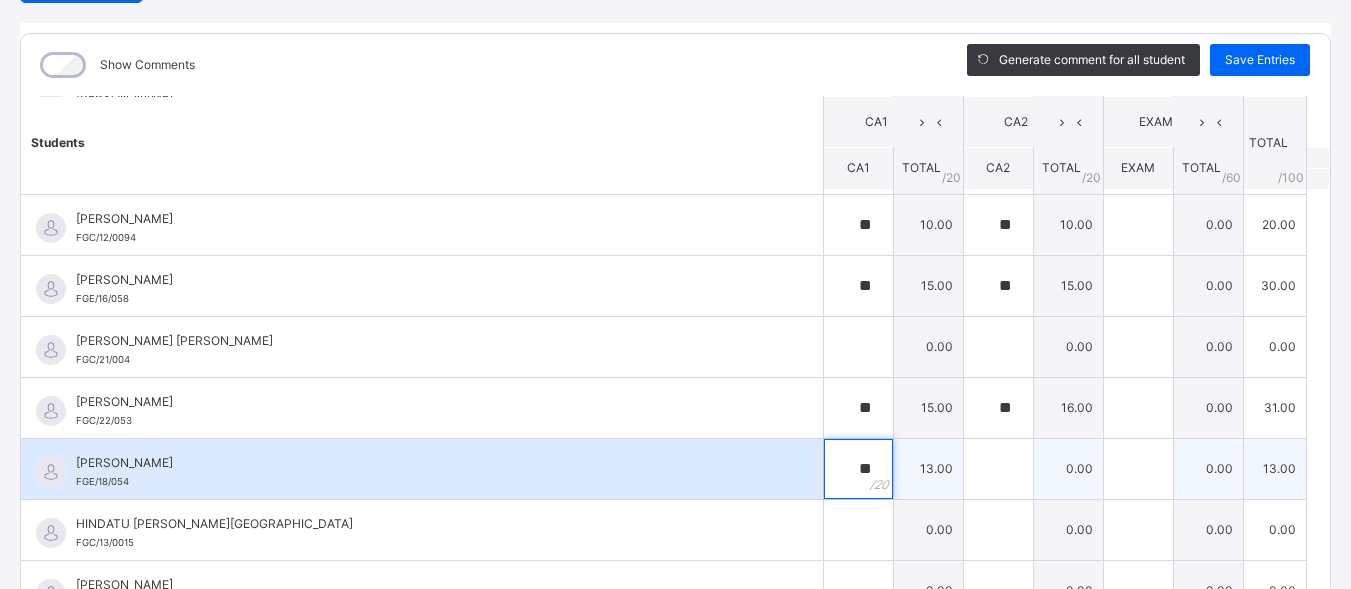 type on "**" 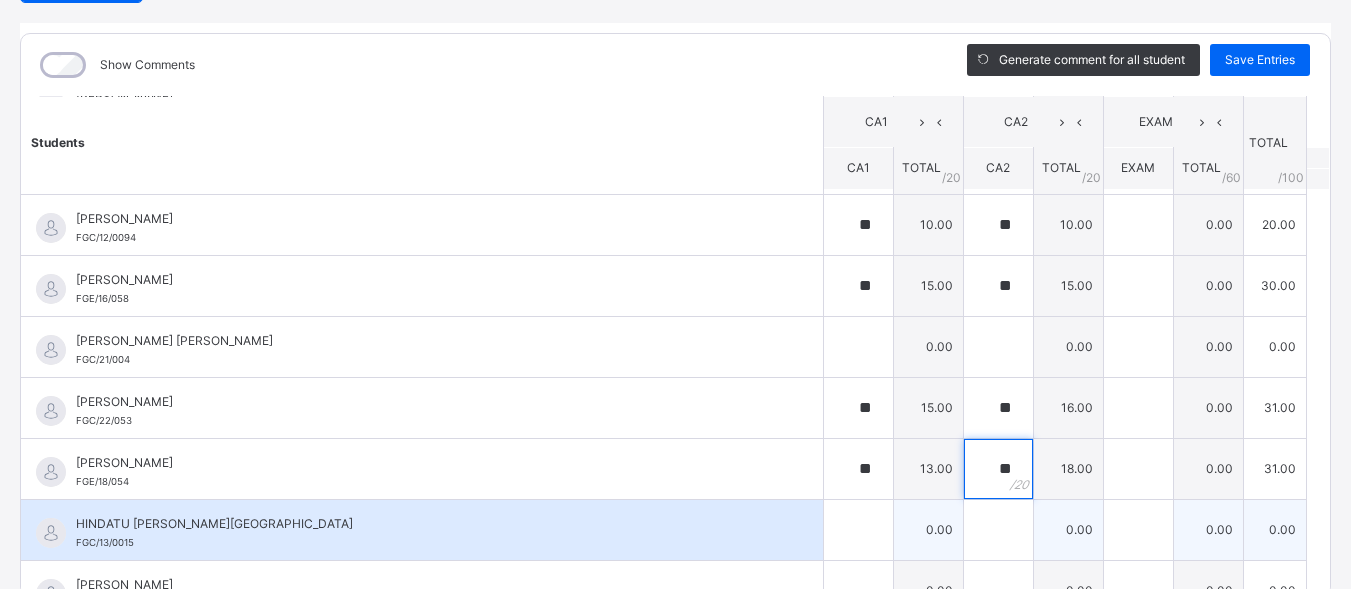 type on "**" 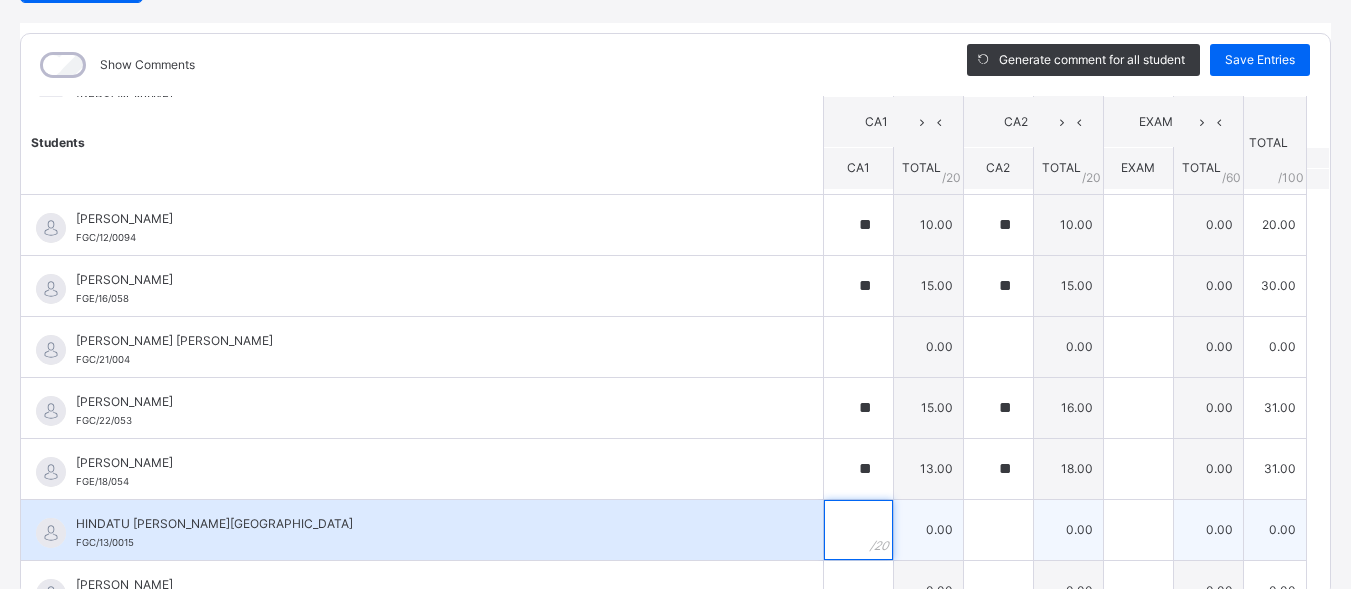 click at bounding box center [858, 530] 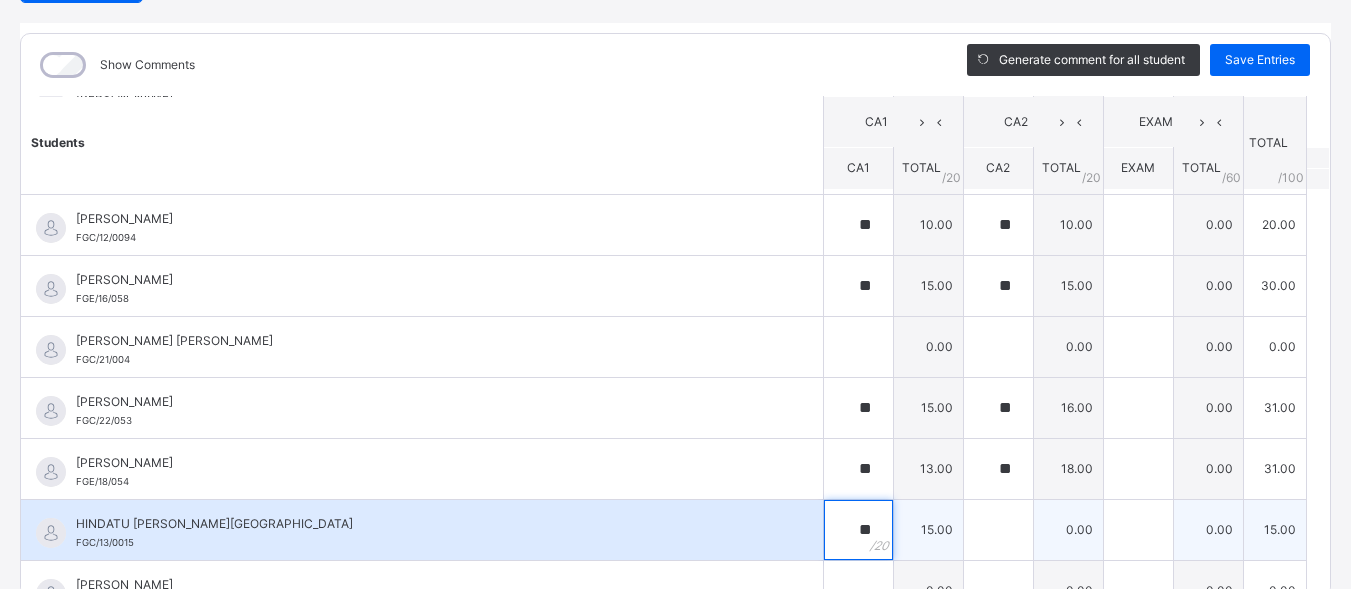 type on "**" 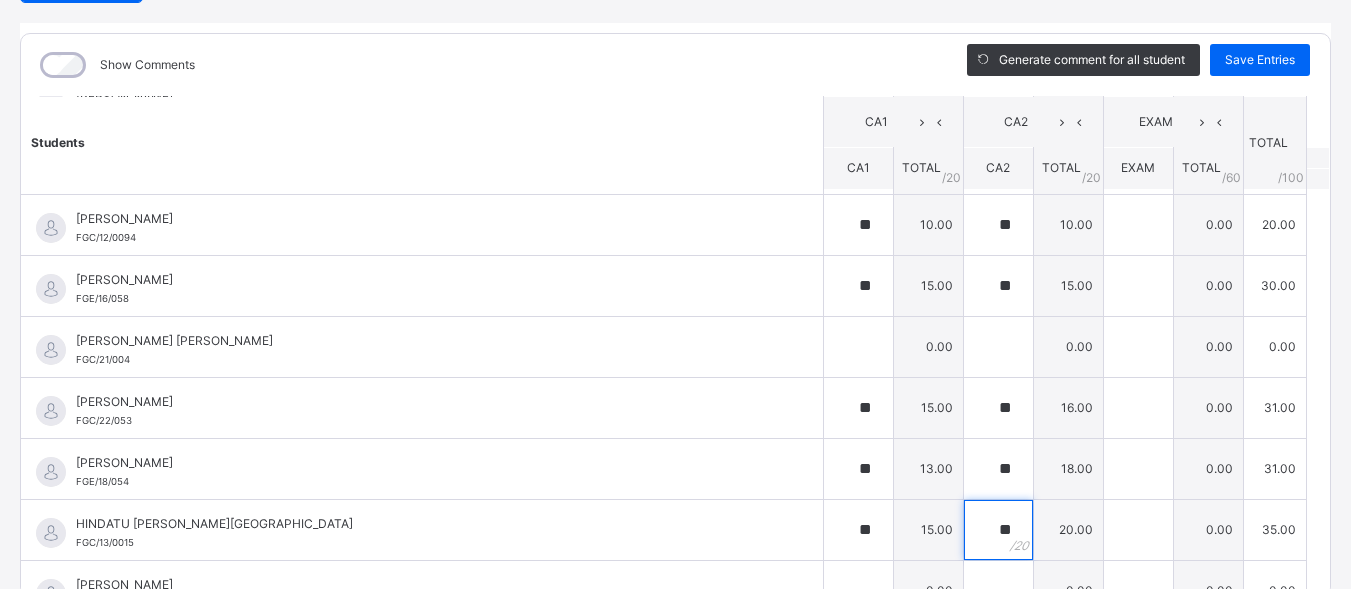 scroll, scrollTop: 1642, scrollLeft: 0, axis: vertical 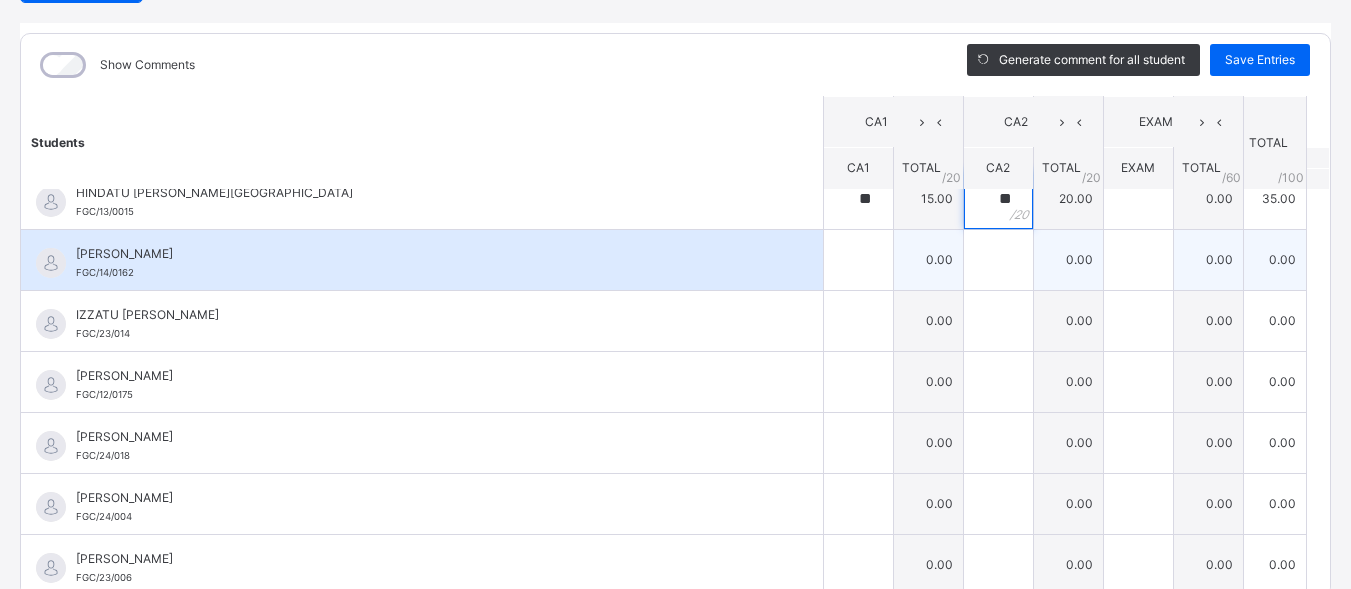 type on "**" 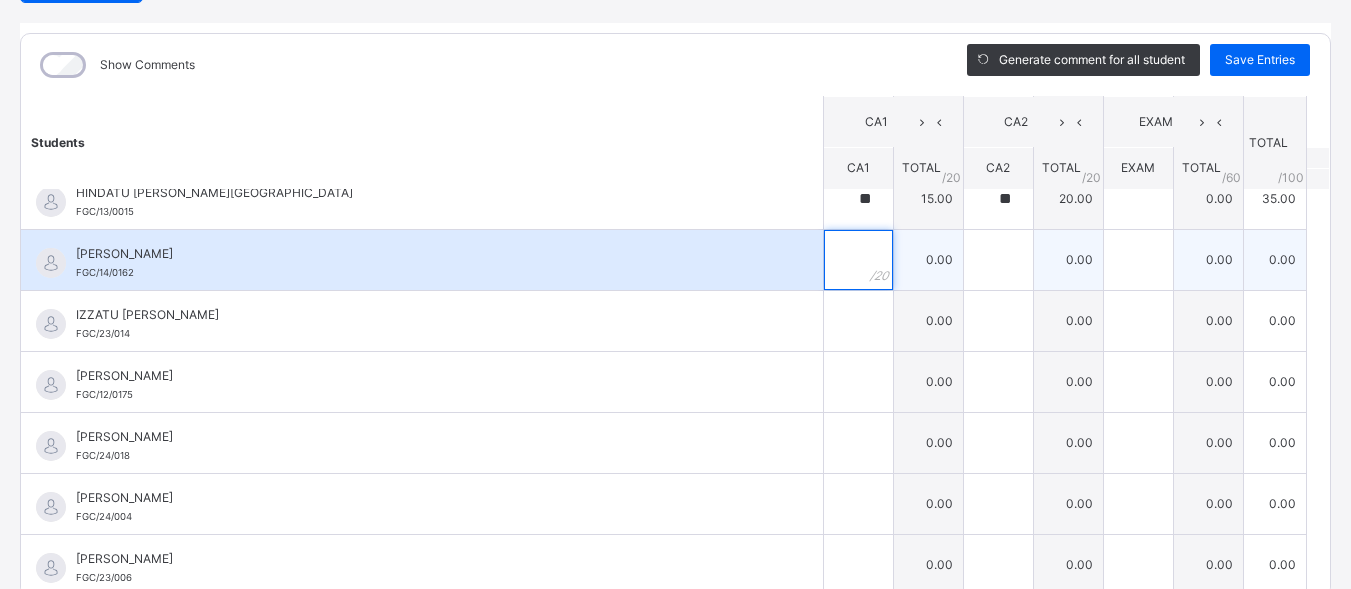 click at bounding box center [858, 260] 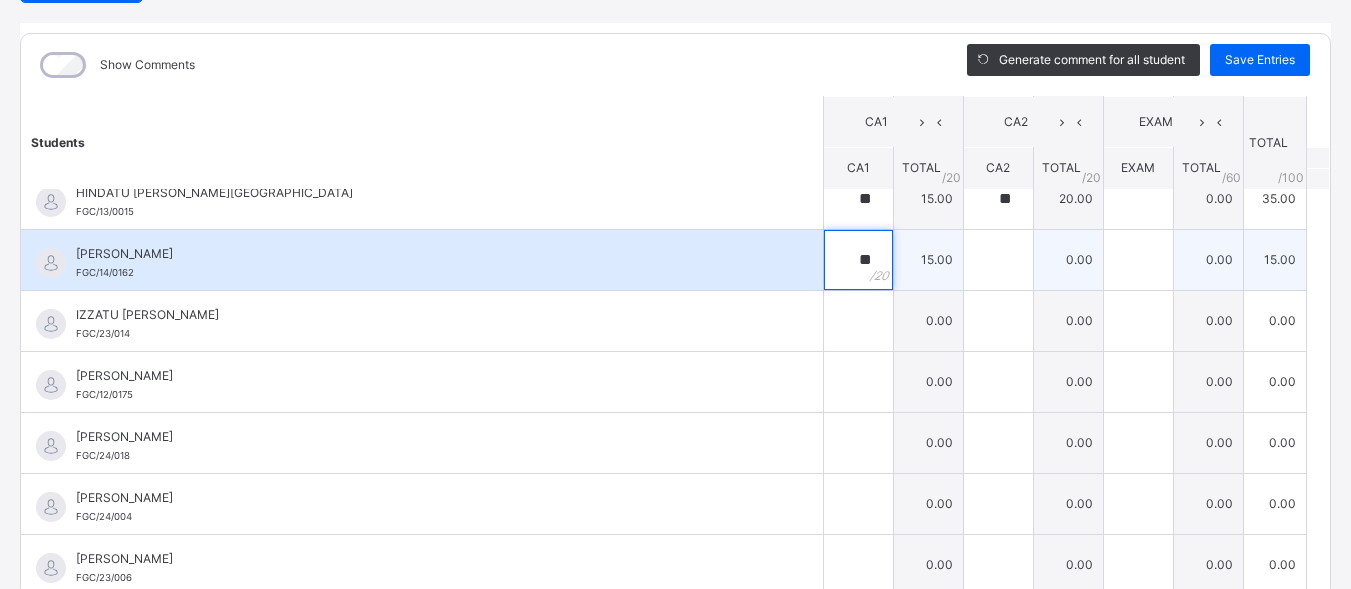 type on "**" 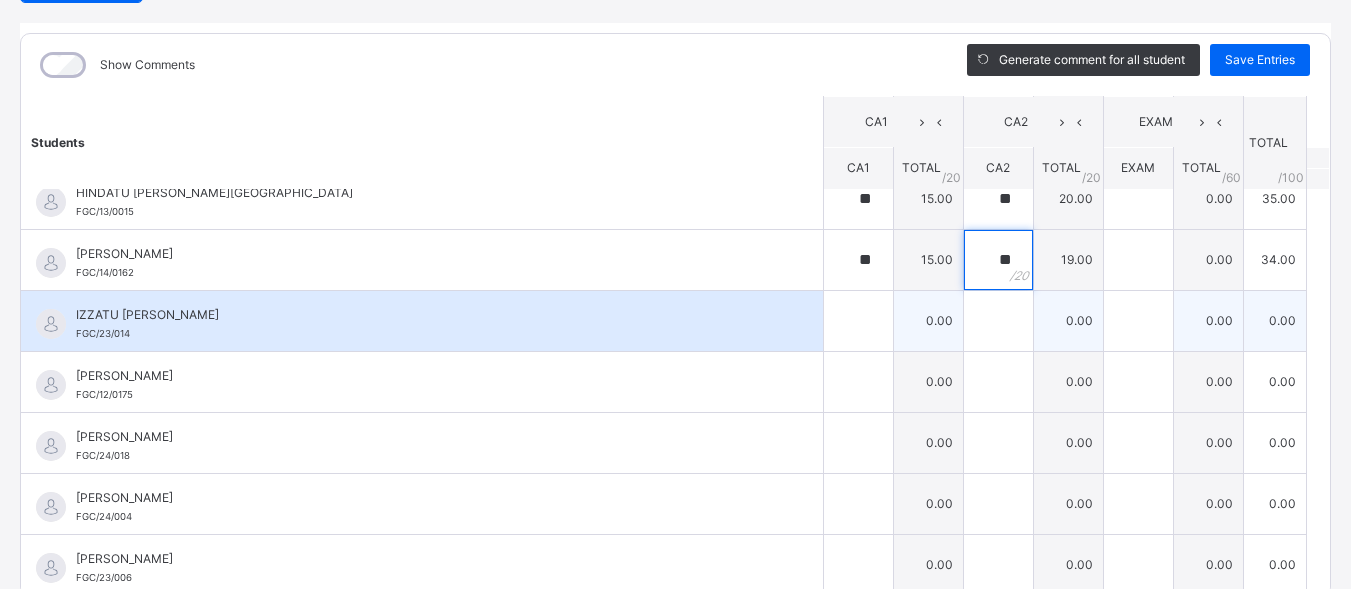 type on "**" 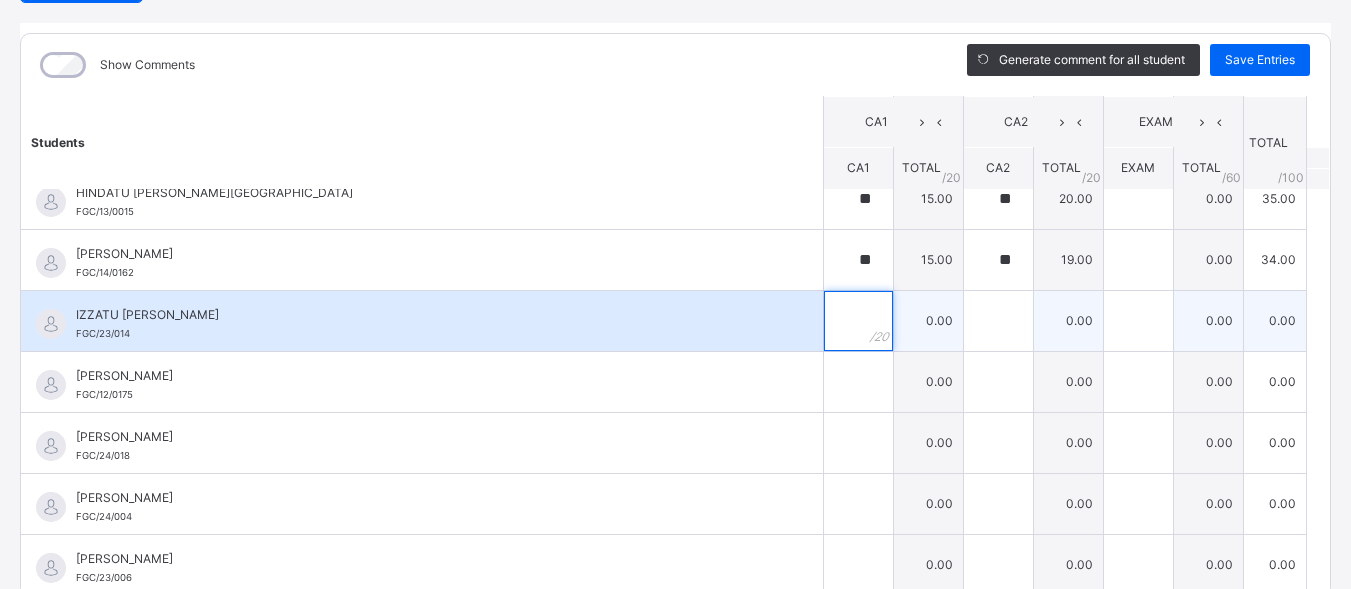 click at bounding box center [858, 321] 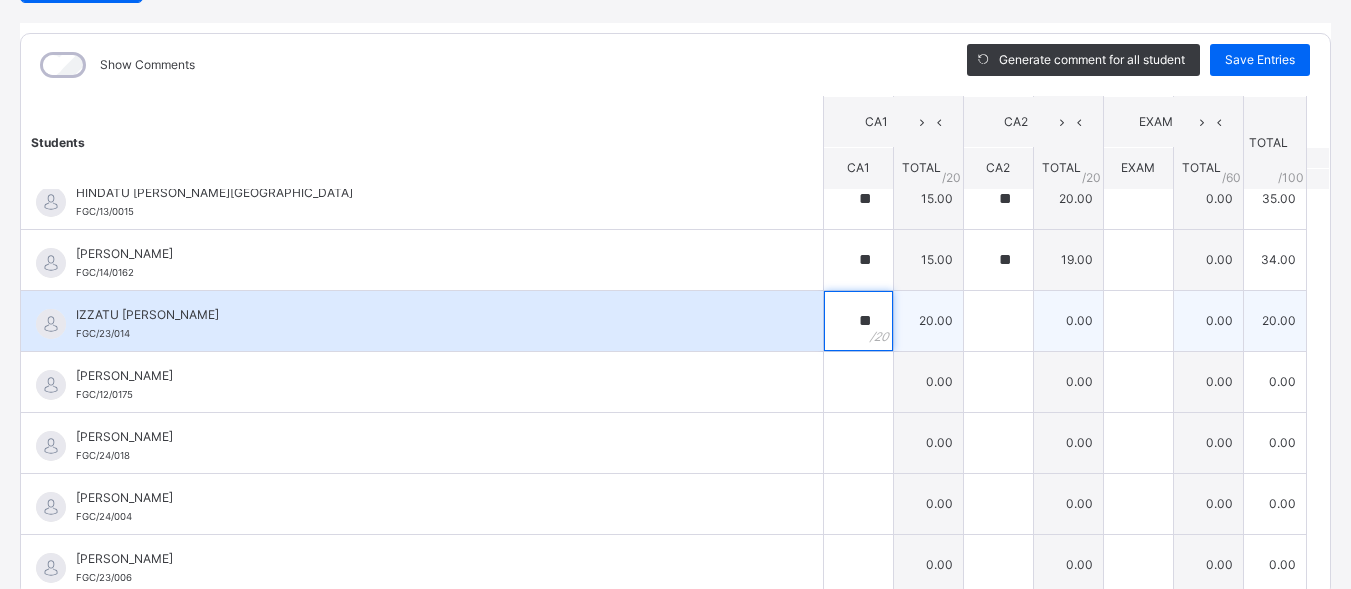 type on "**" 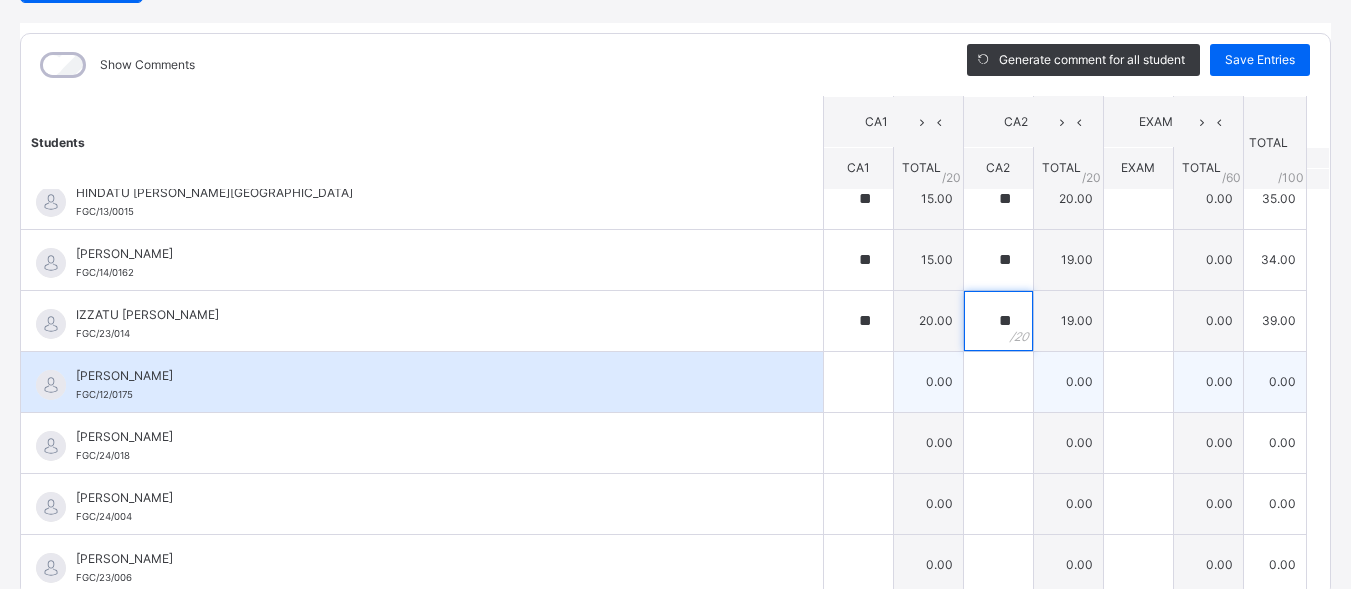 type on "**" 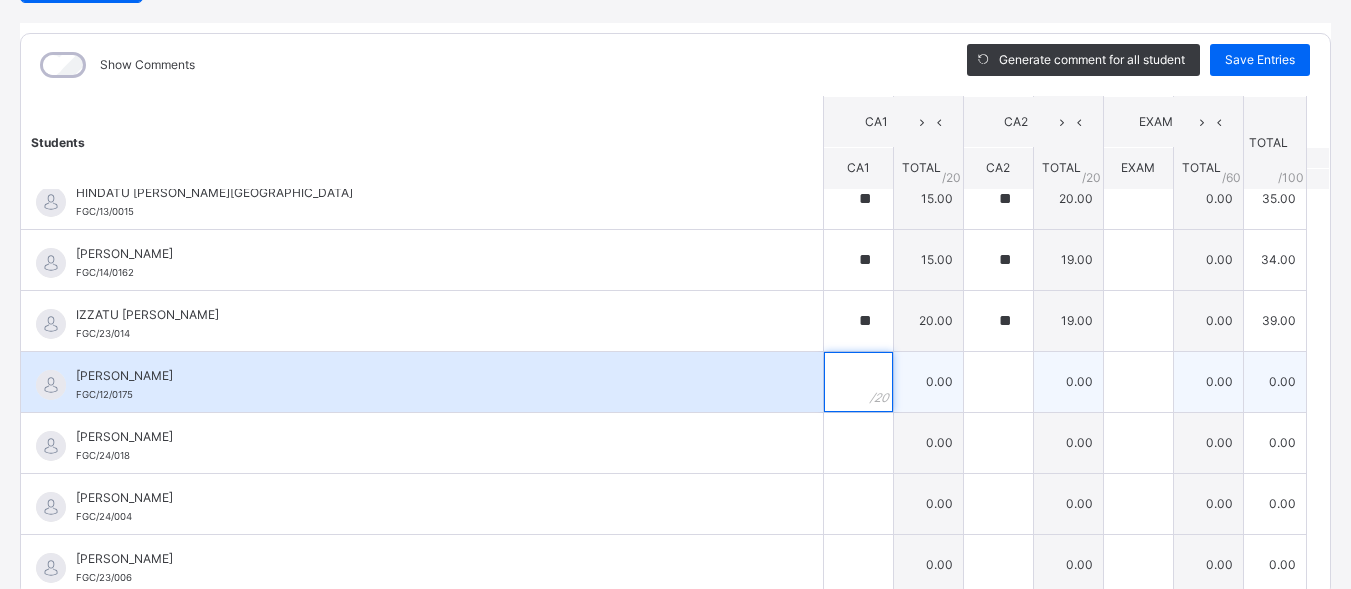 click at bounding box center [858, 382] 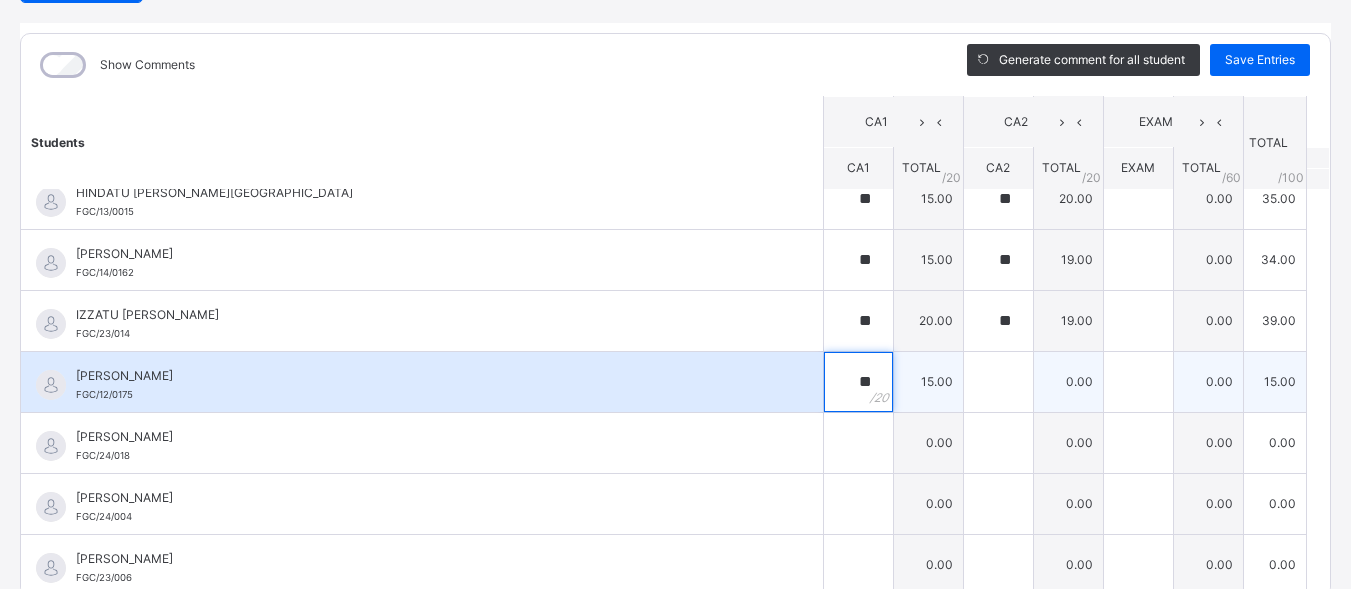 type on "**" 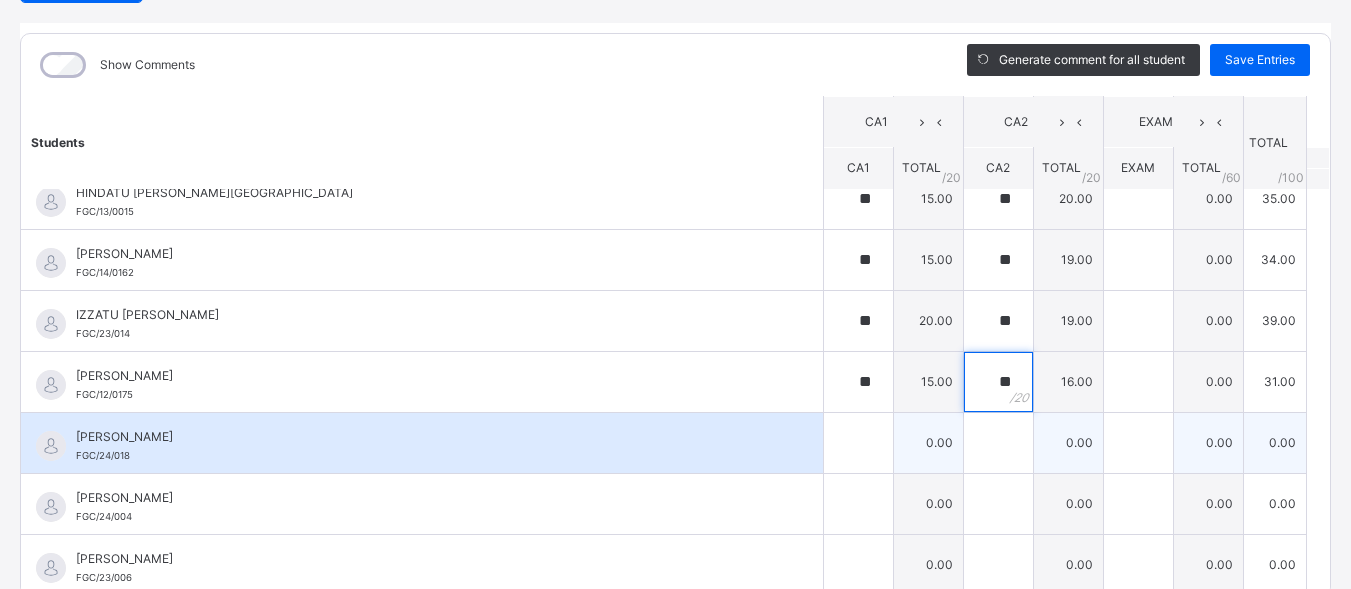 type on "**" 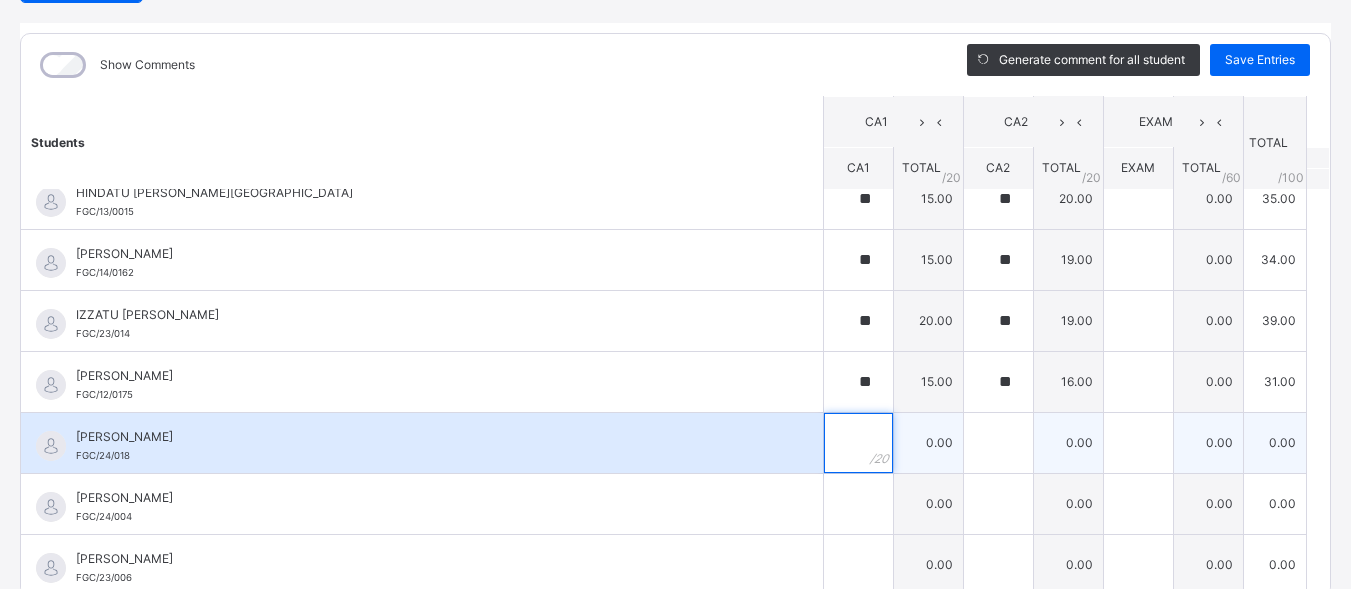 click at bounding box center (858, 443) 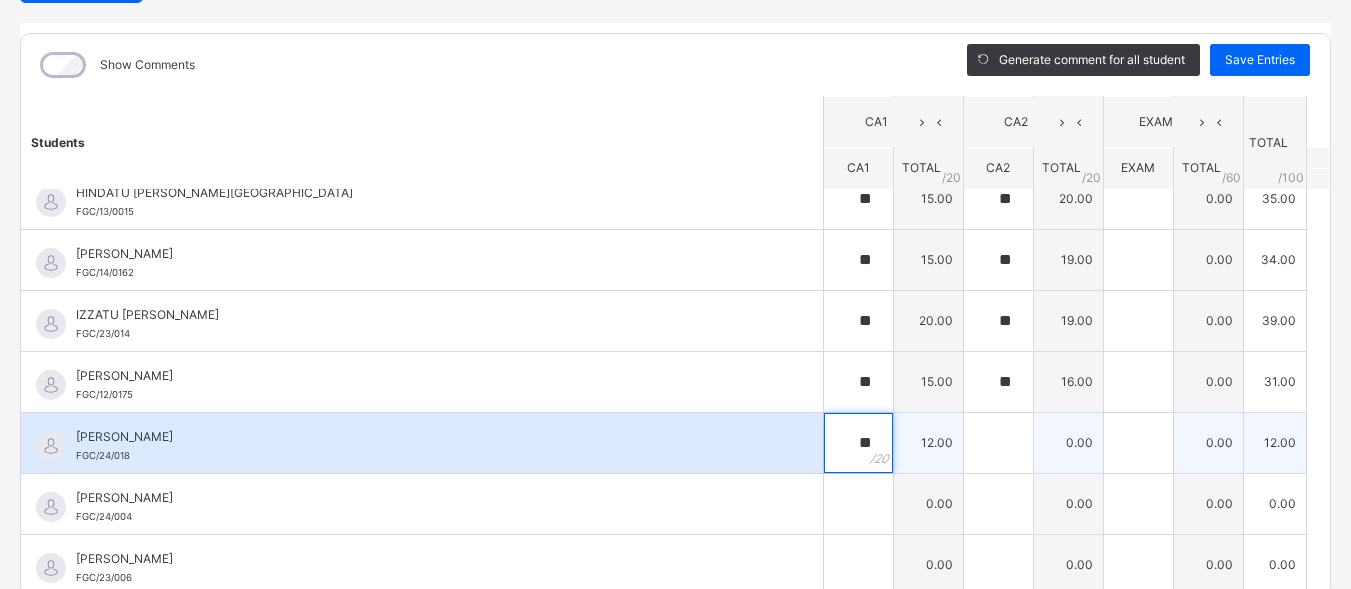type on "**" 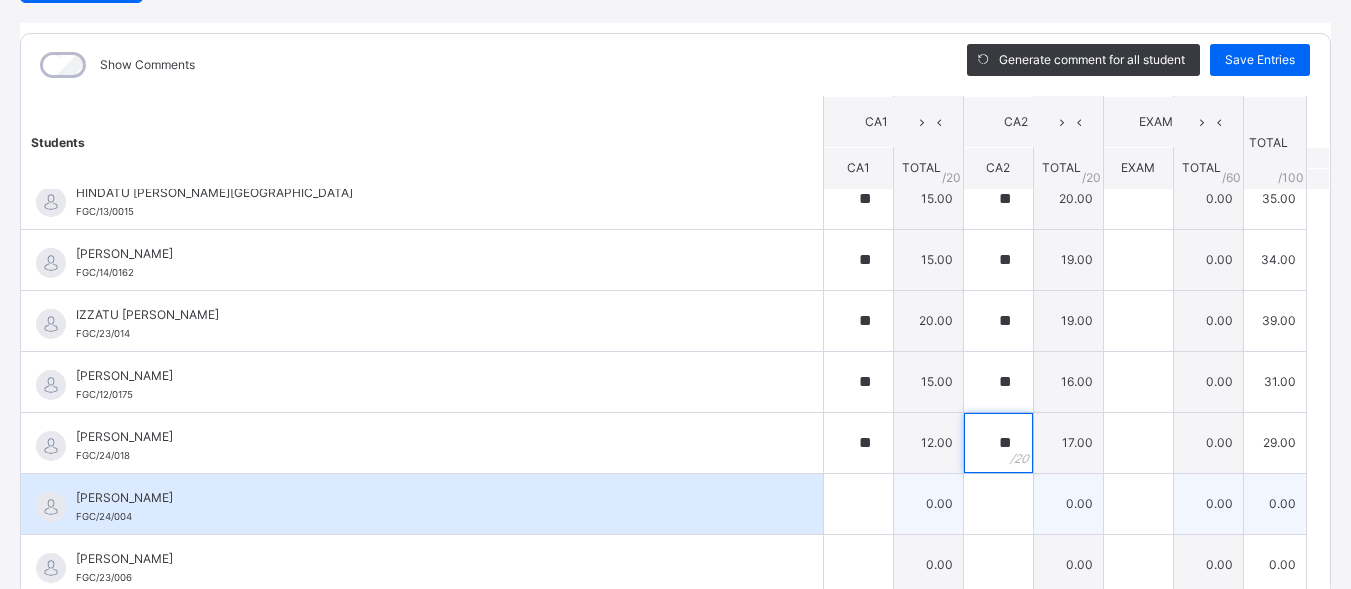 type on "**" 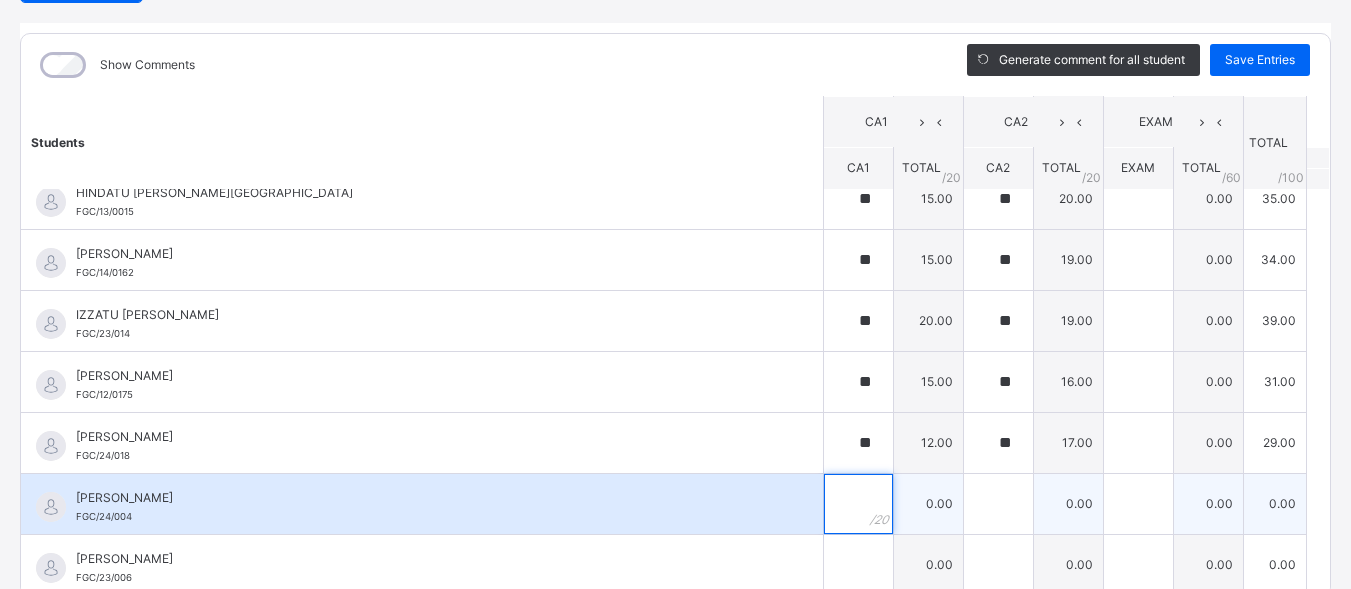 click at bounding box center (858, 504) 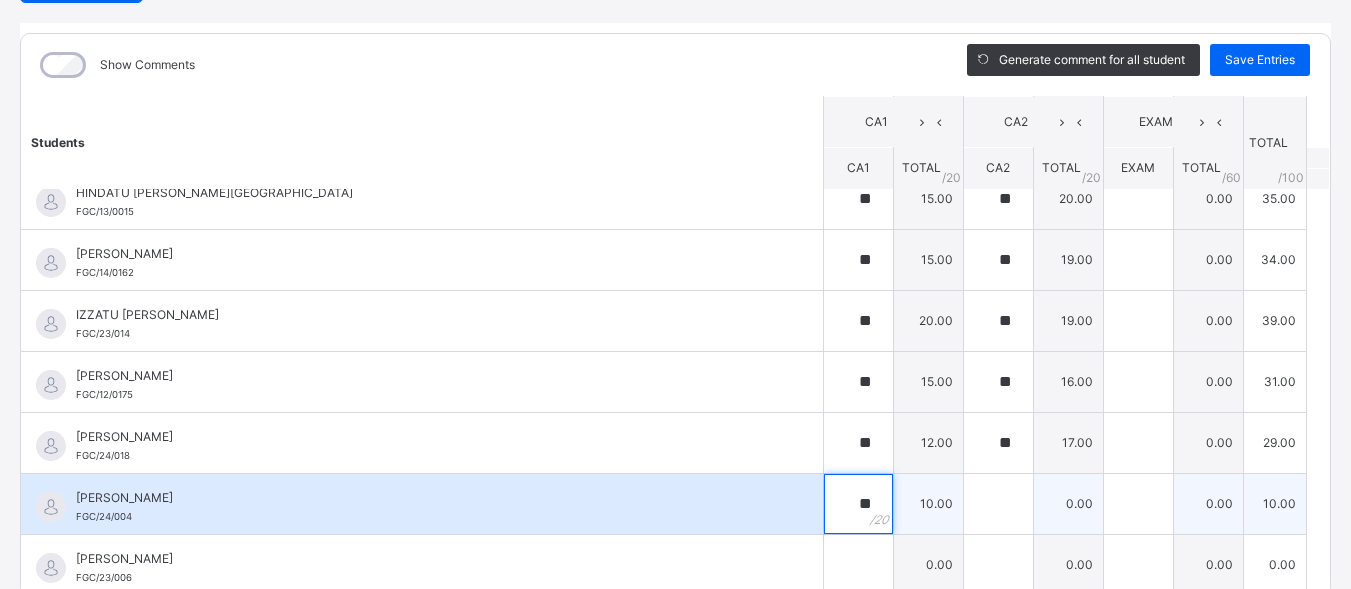 type on "**" 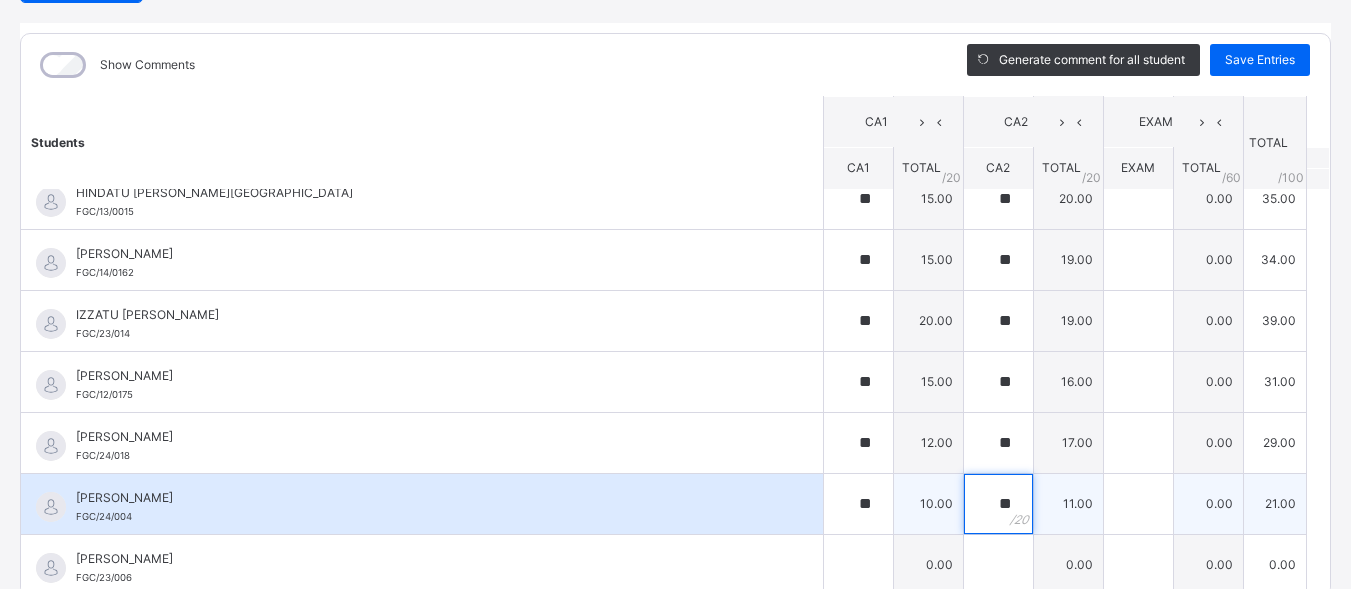 type on "**" 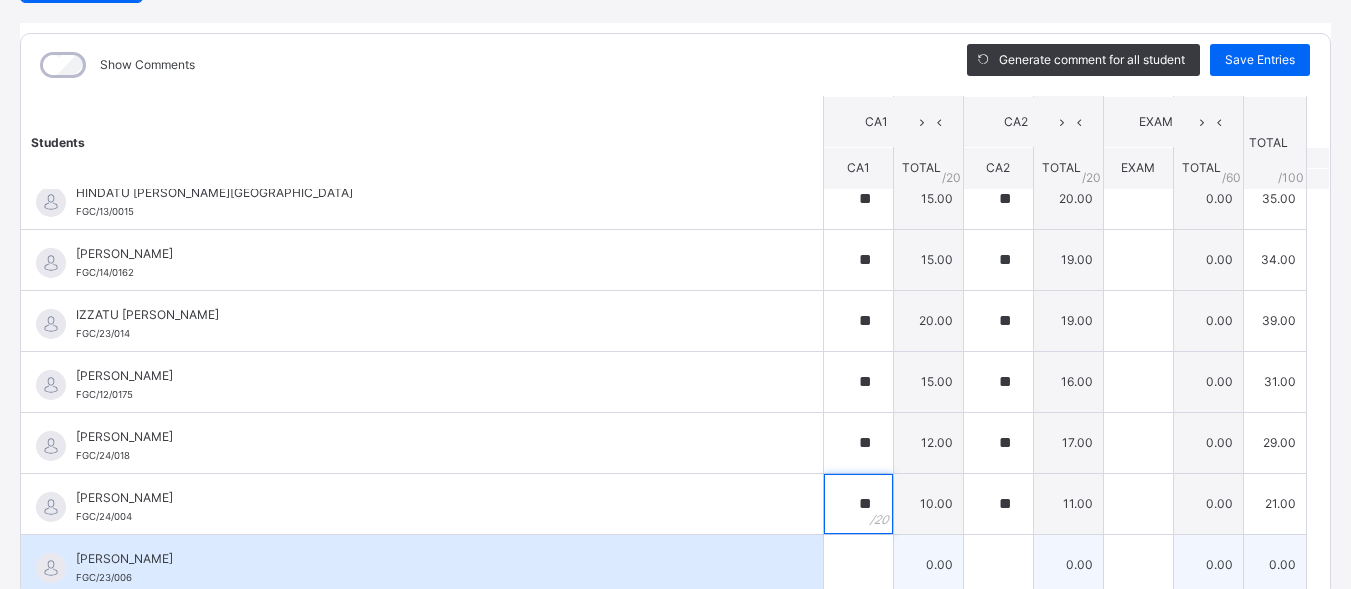 drag, startPoint x: 844, startPoint y: 507, endPoint x: 936, endPoint y: 545, distance: 99.53894 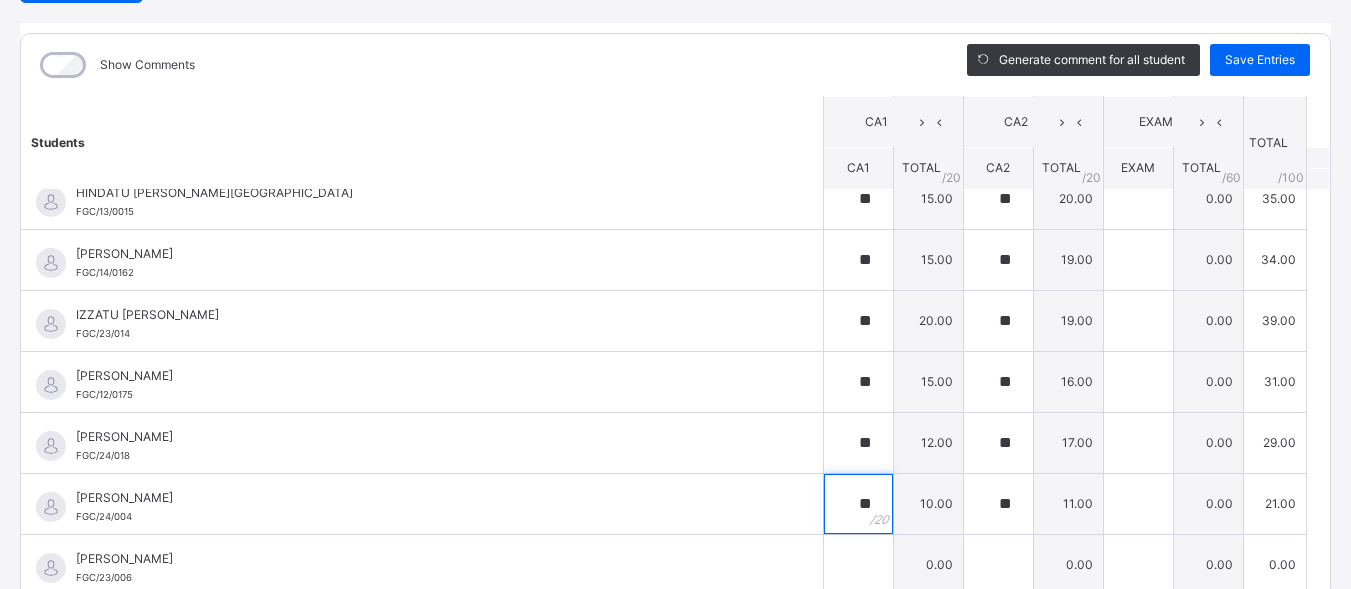 scroll, scrollTop: 936, scrollLeft: 0, axis: vertical 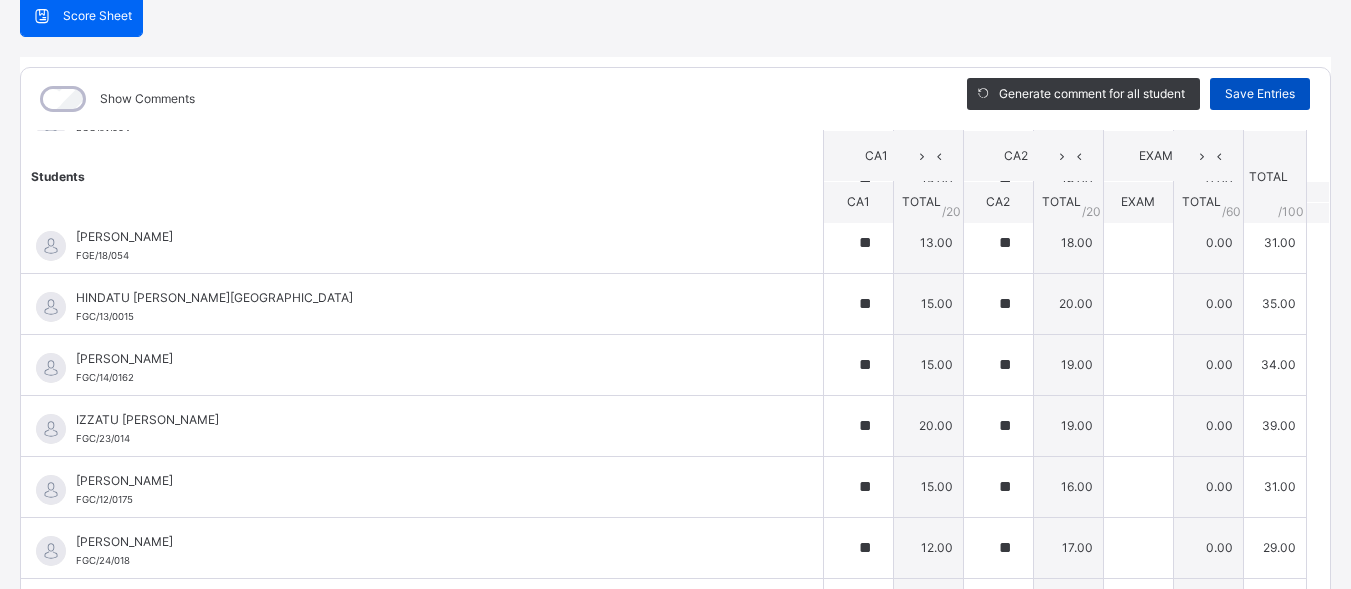 click on "Save Entries" at bounding box center (1260, 94) 